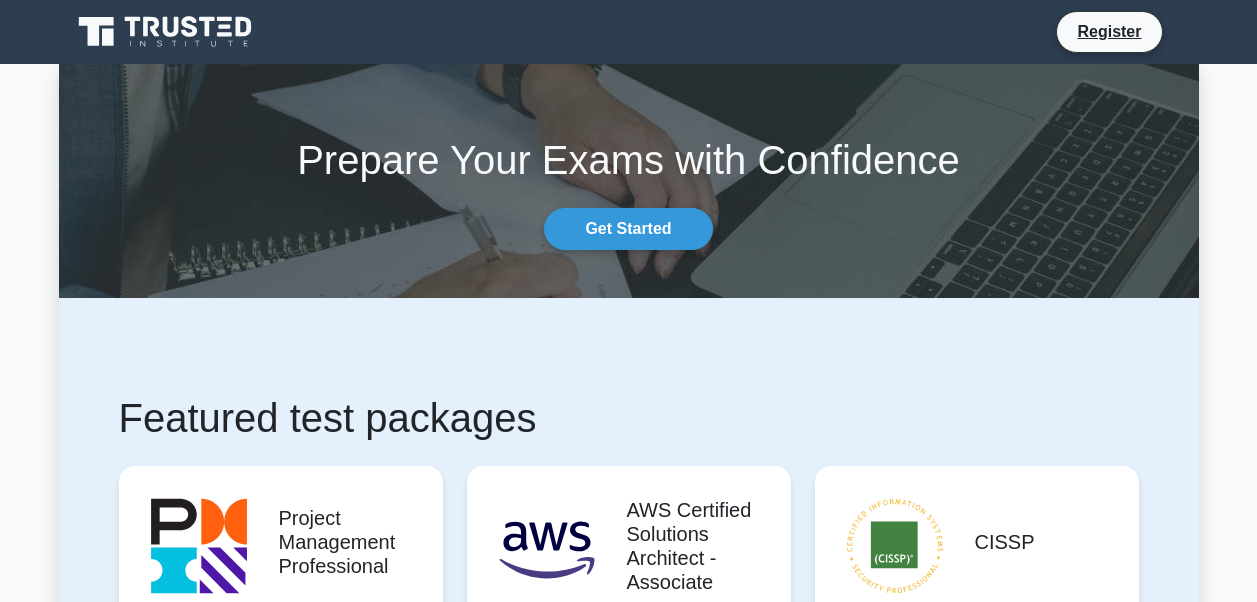 scroll, scrollTop: 0, scrollLeft: 0, axis: both 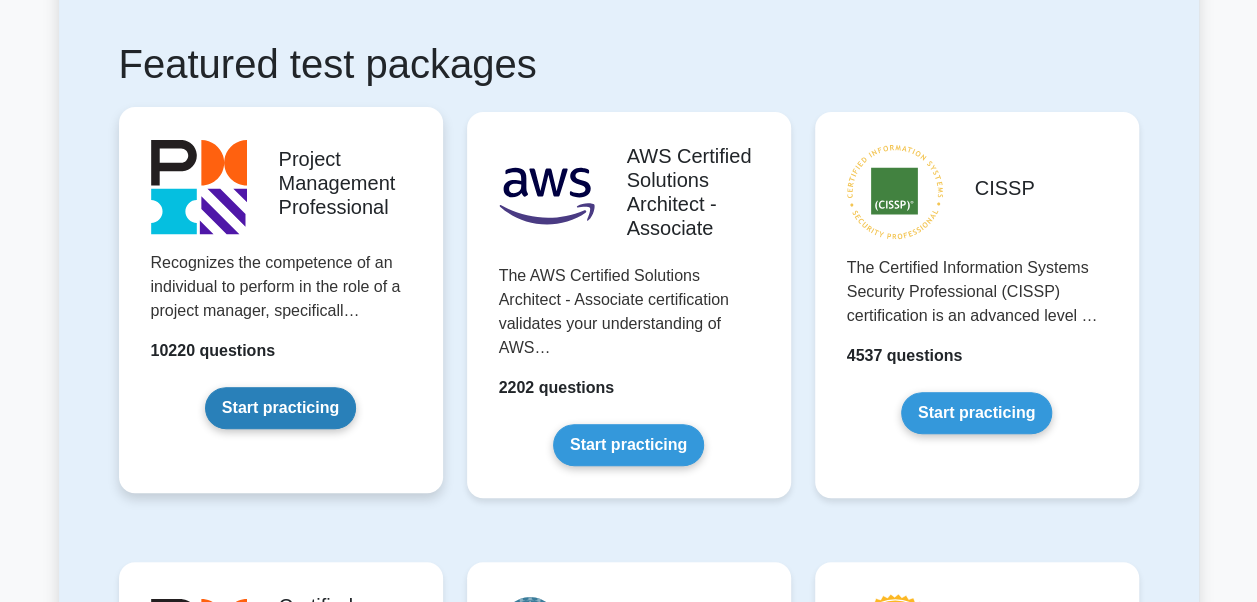 click on "Start practicing" at bounding box center (280, 408) 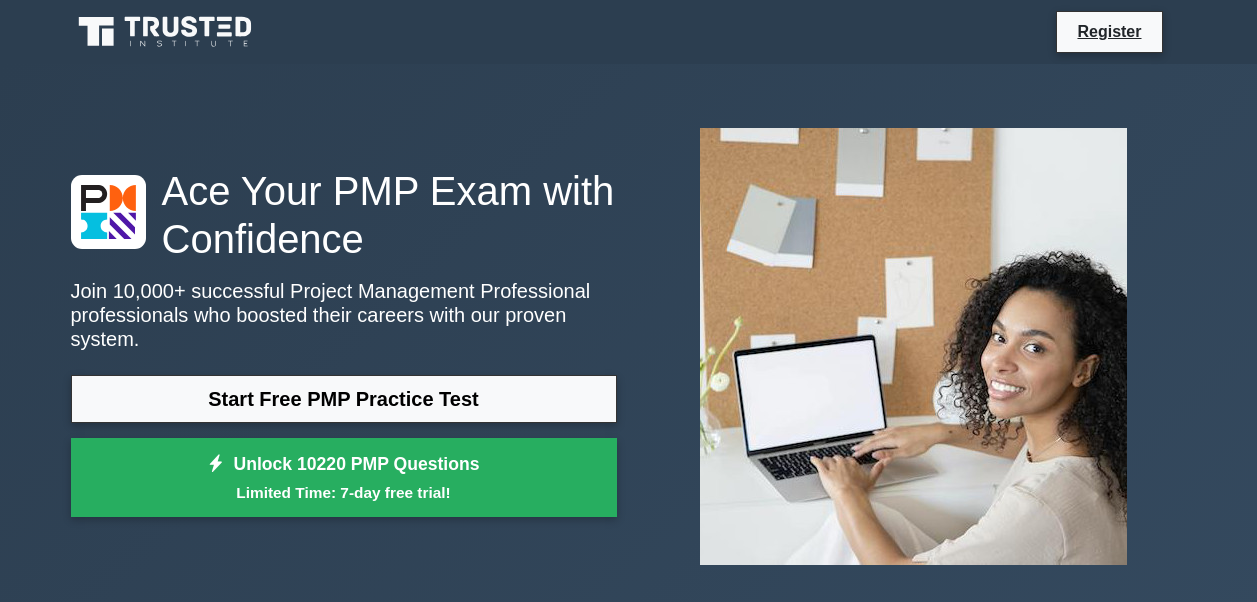scroll, scrollTop: 0, scrollLeft: 0, axis: both 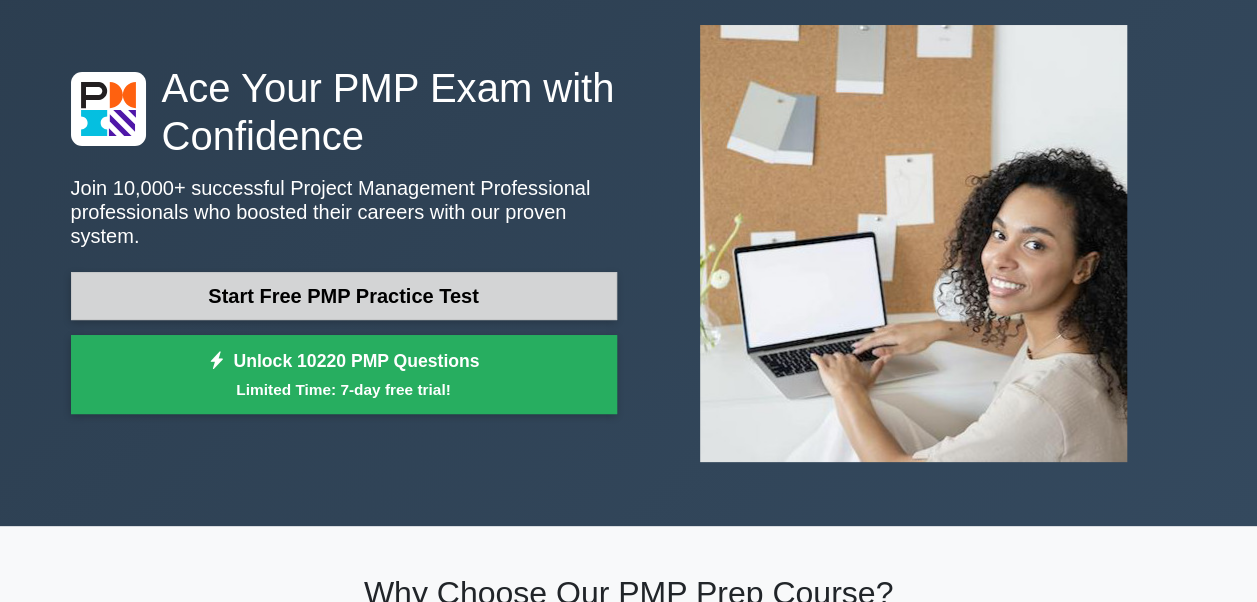 click on "Start Free PMP Practice Test" at bounding box center [344, 296] 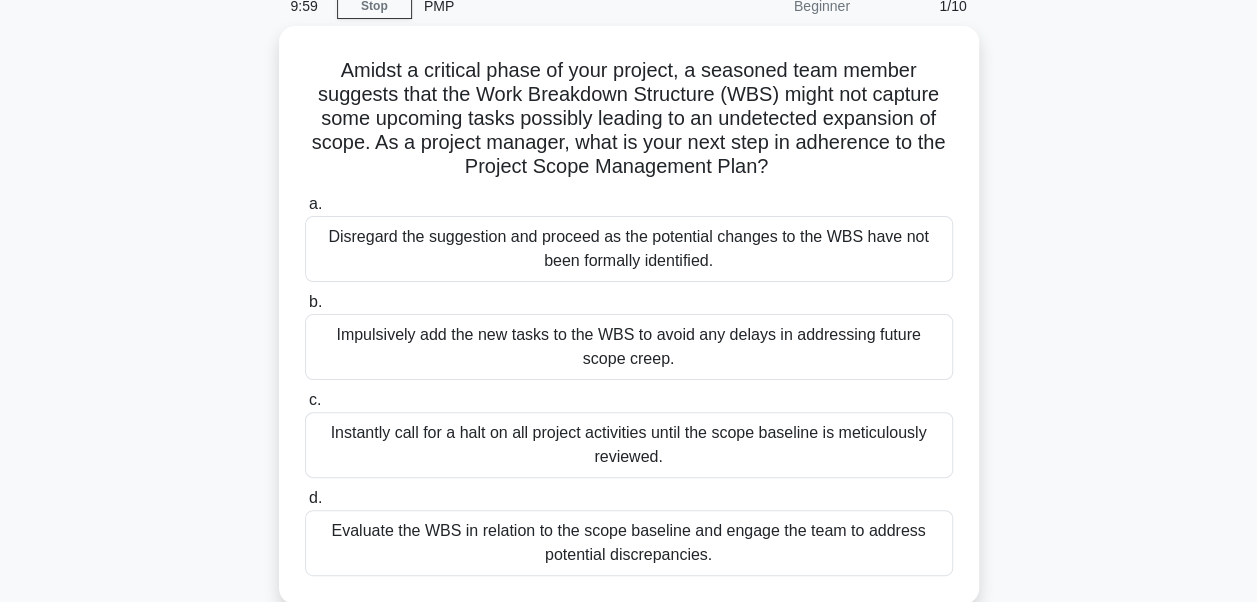 scroll, scrollTop: 103, scrollLeft: 0, axis: vertical 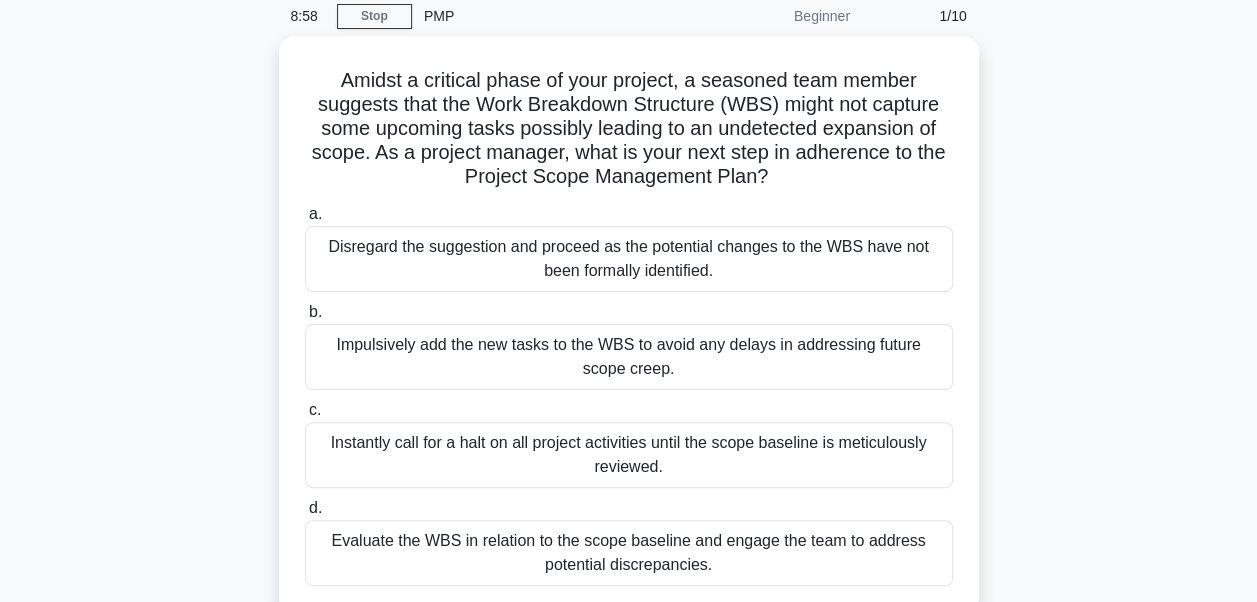 click on "Disregard the suggestion and proceed as the potential changes to the WBS have not been formally identified." at bounding box center (629, 259) 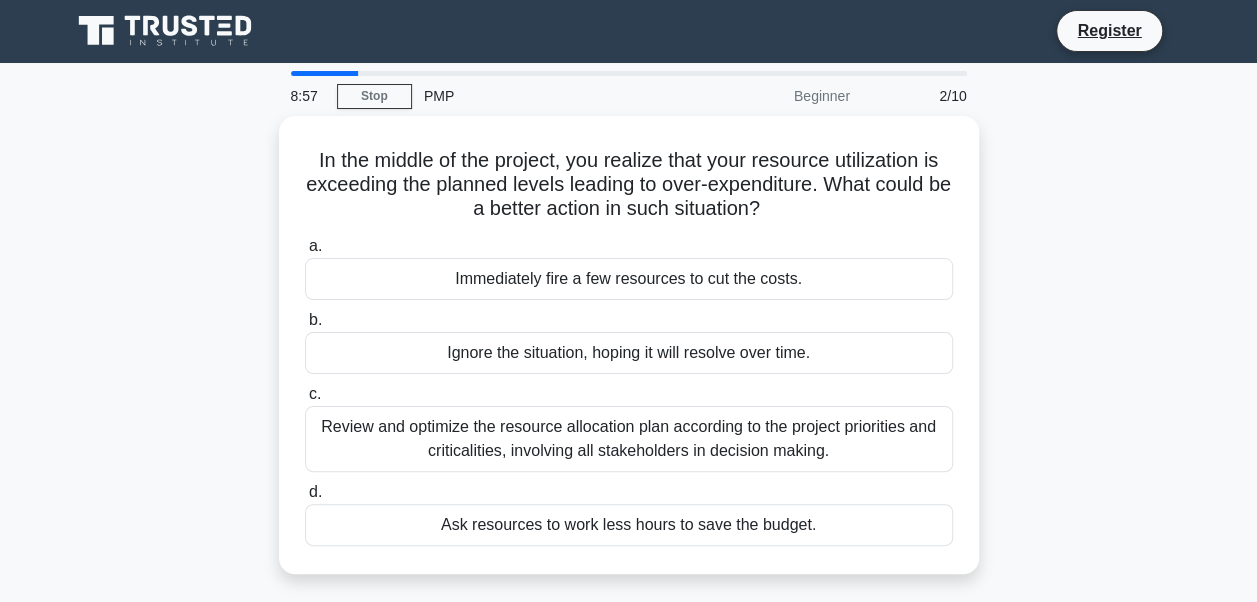 scroll, scrollTop: 0, scrollLeft: 0, axis: both 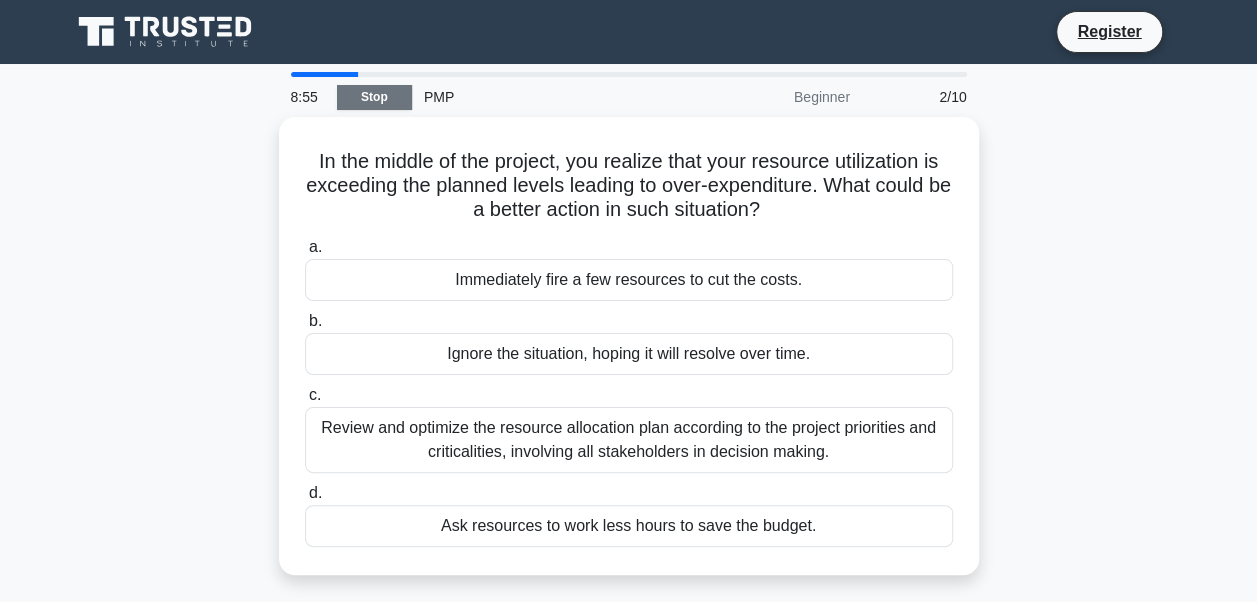 click on "Stop" at bounding box center (374, 97) 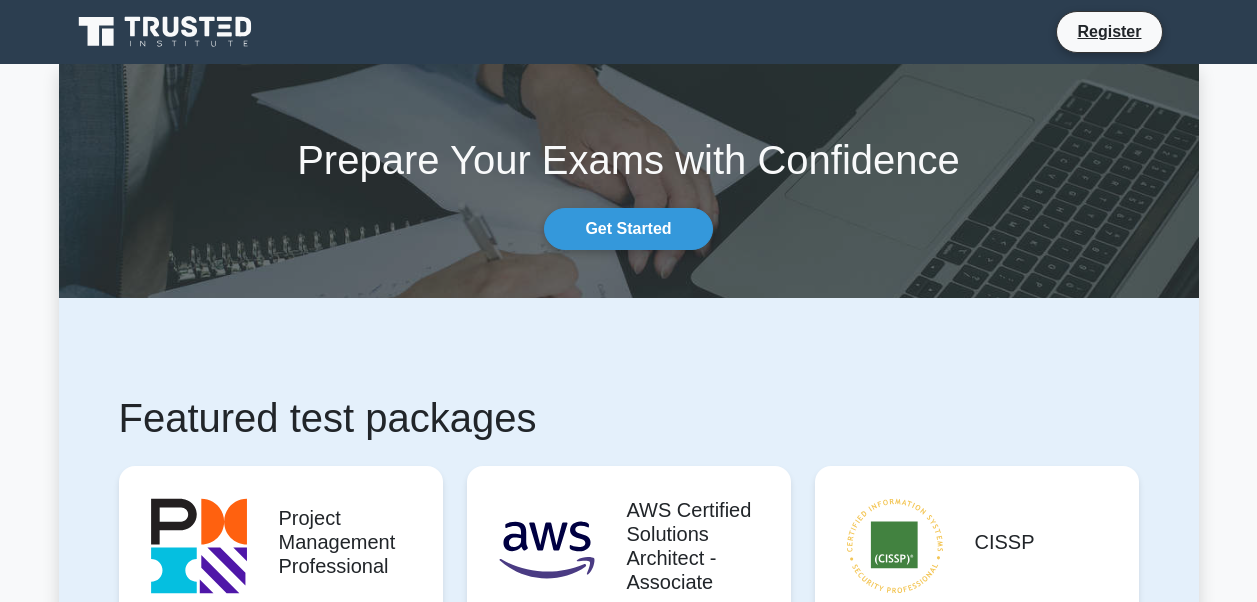 scroll, scrollTop: 354, scrollLeft: 0, axis: vertical 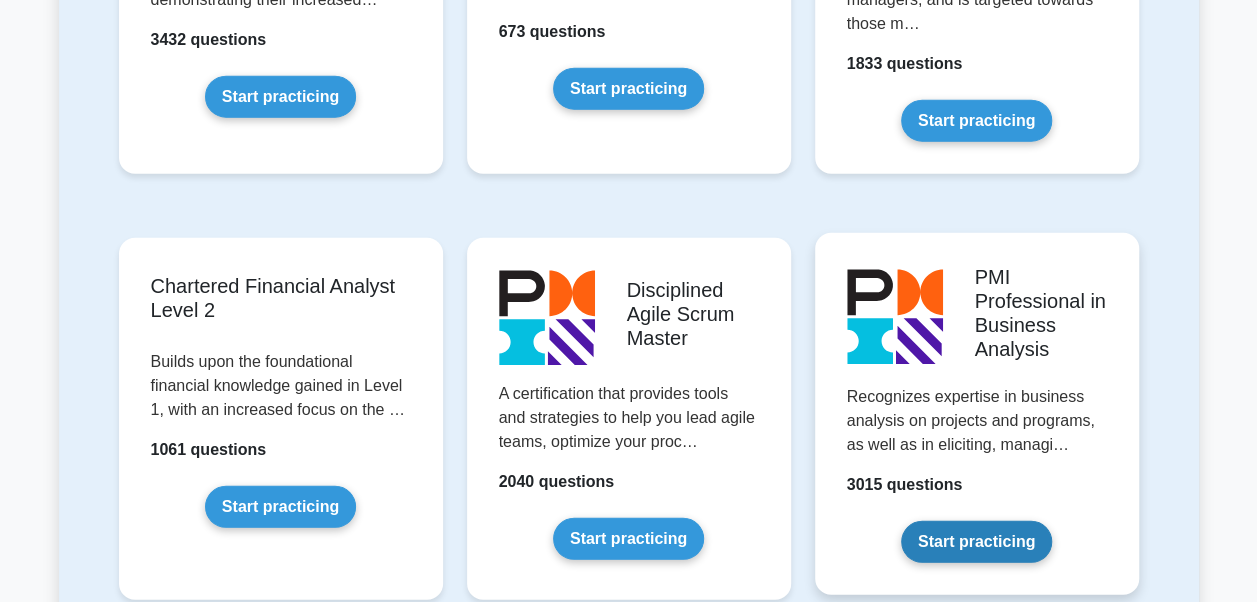 click on "Start practicing" at bounding box center (976, 542) 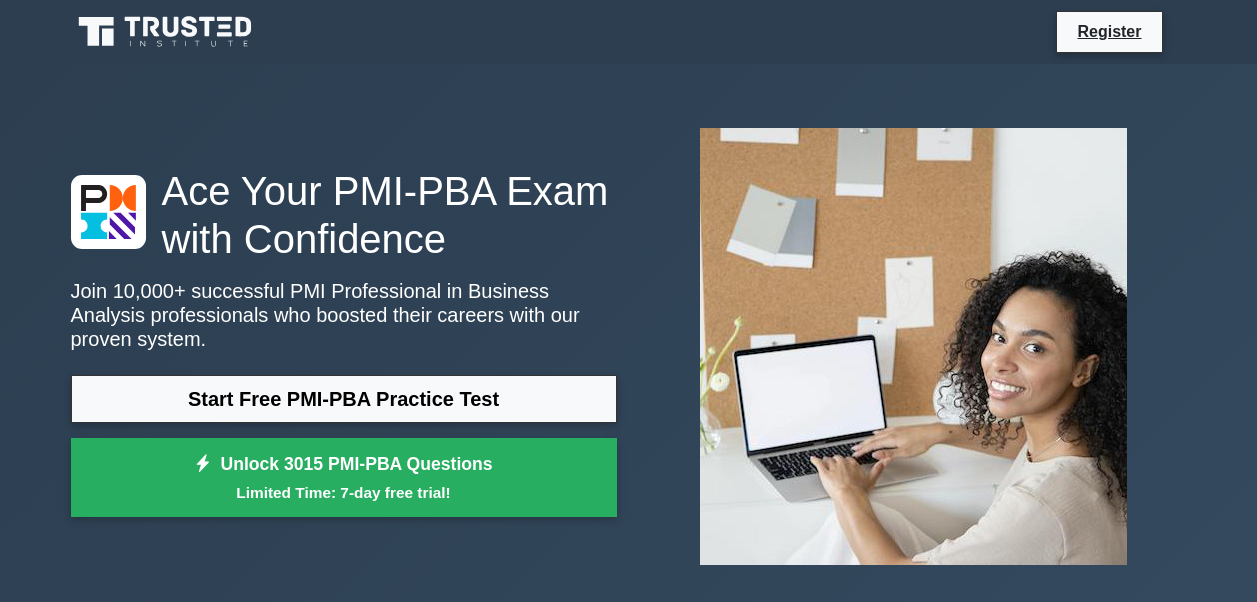 scroll, scrollTop: 0, scrollLeft: 0, axis: both 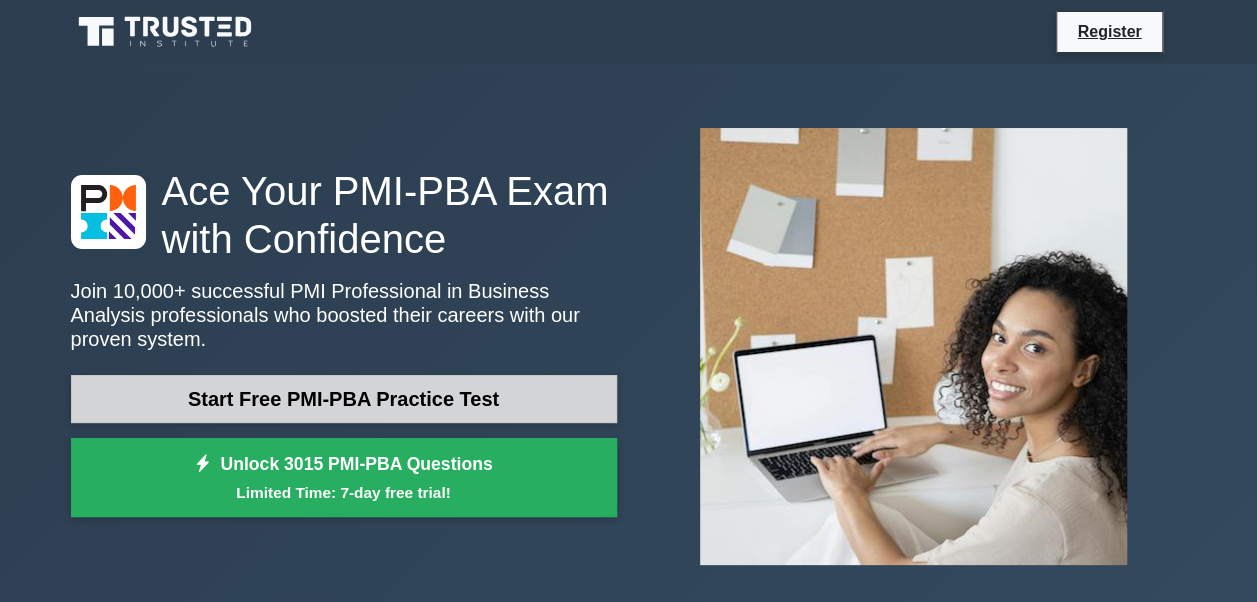 click on "Start Free PMI-PBA Practice Test" at bounding box center (344, 399) 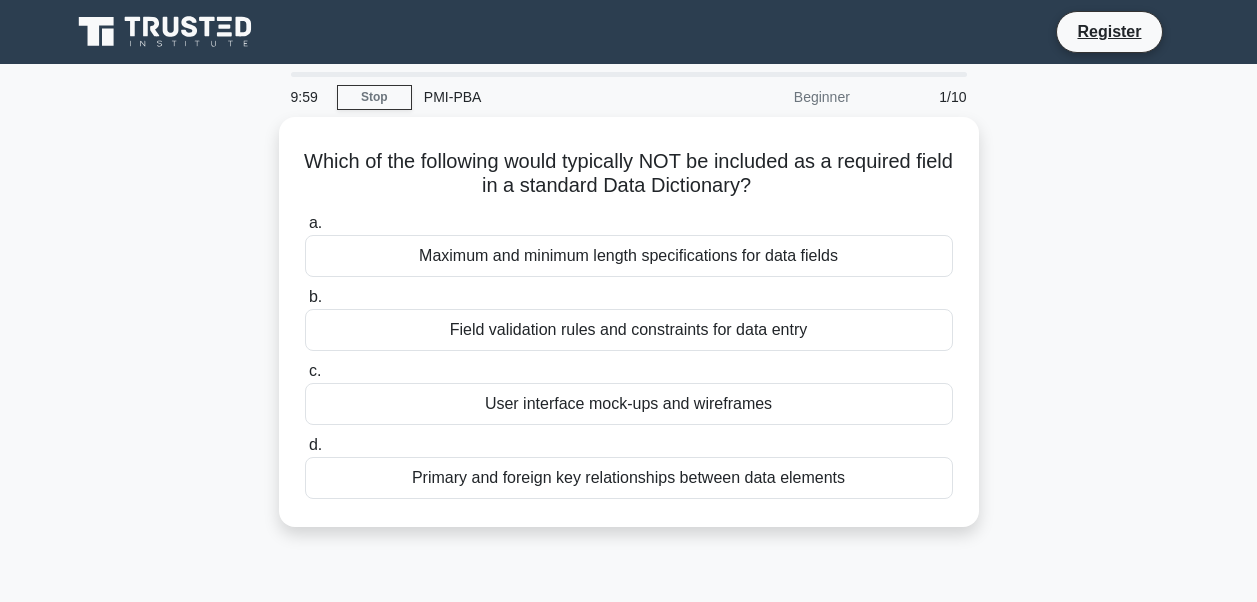scroll, scrollTop: 0, scrollLeft: 0, axis: both 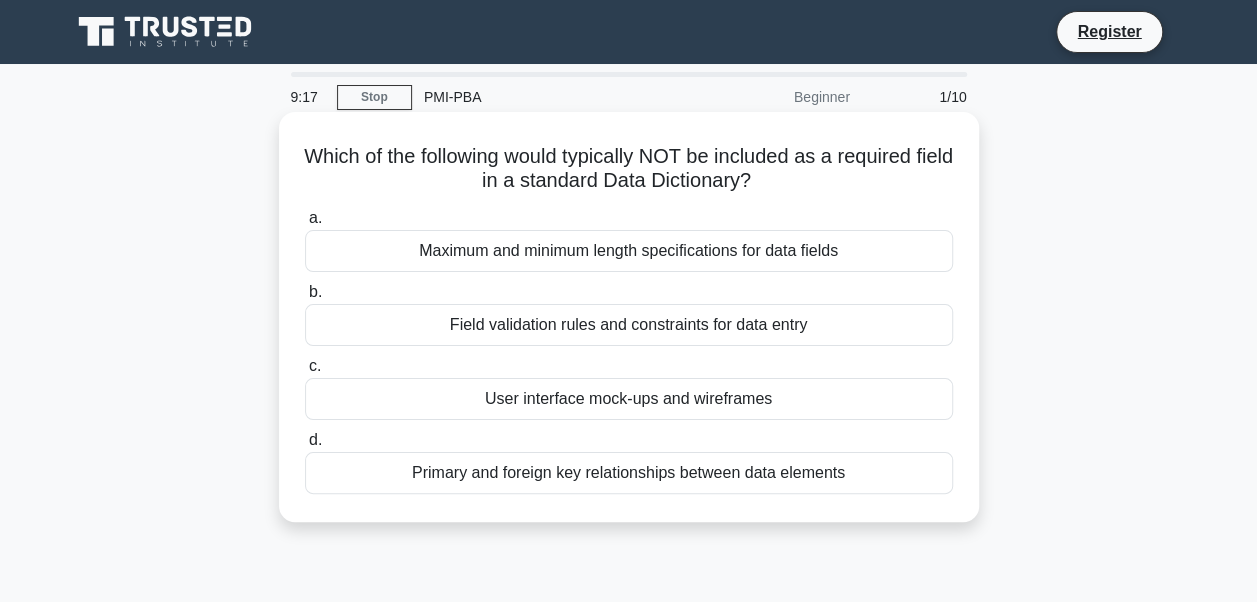 click on "User interface mock-ups and wireframes" at bounding box center (629, 399) 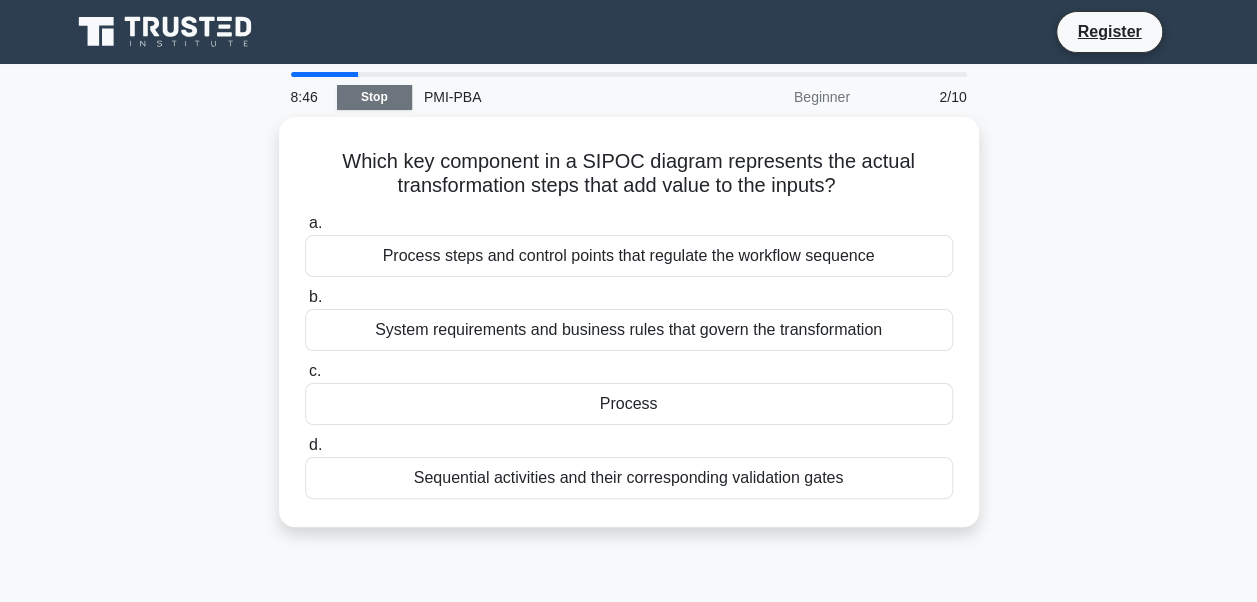 click on "Stop" at bounding box center [374, 97] 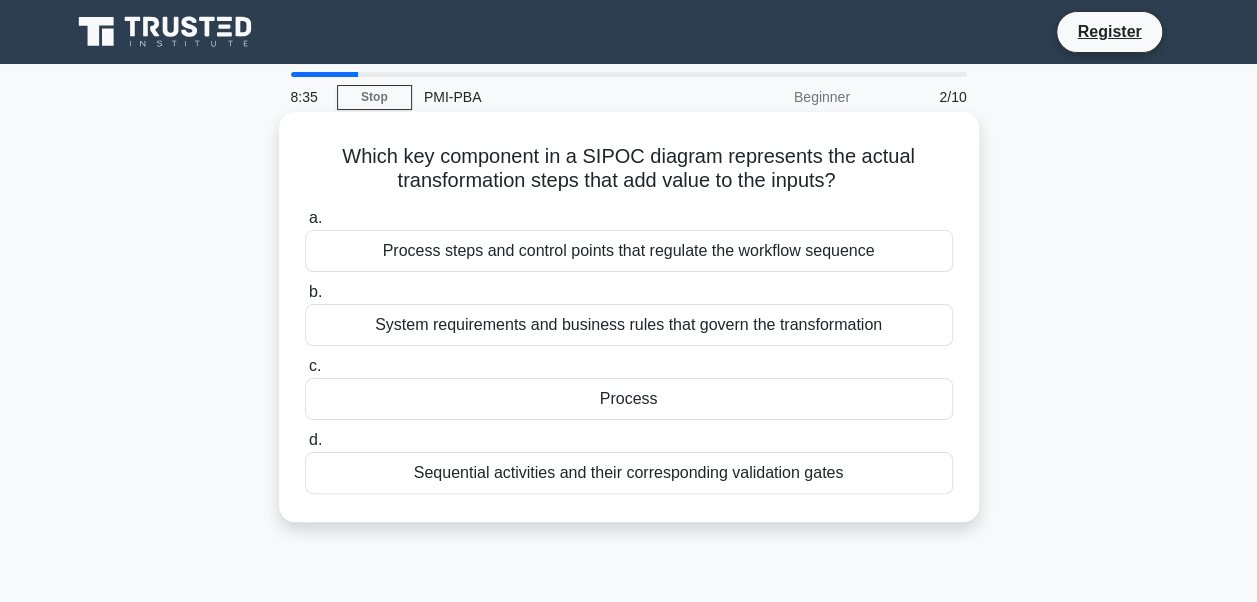 click on "Process steps and control points that regulate the workflow sequence" at bounding box center (629, 251) 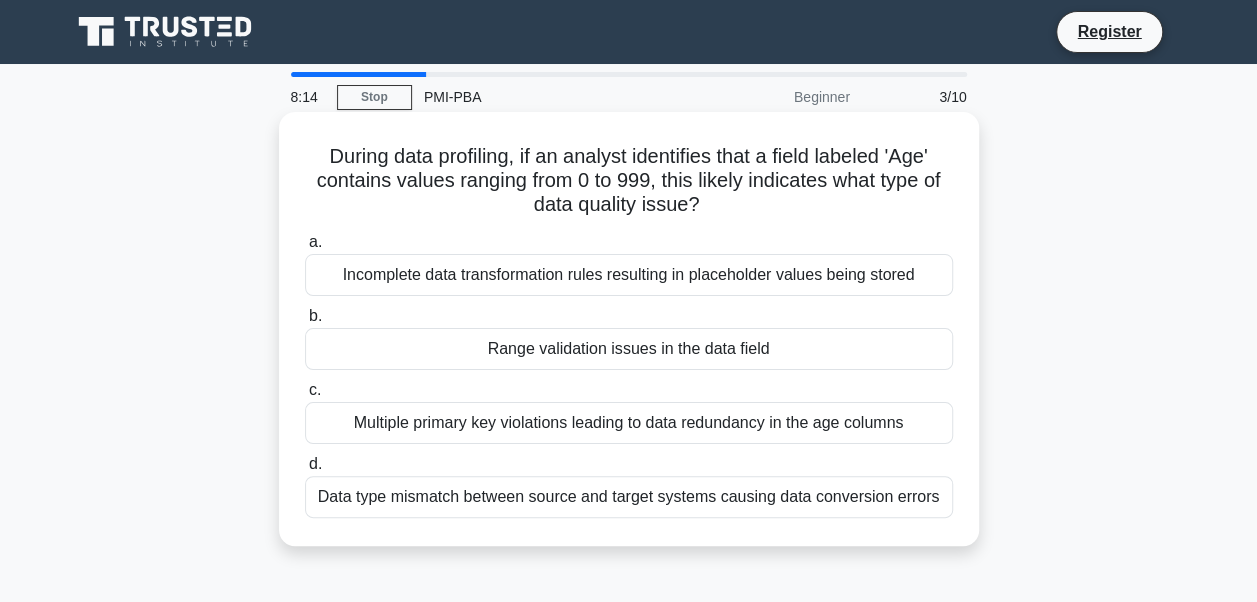 click on "Range validation issues in the data field" at bounding box center (629, 349) 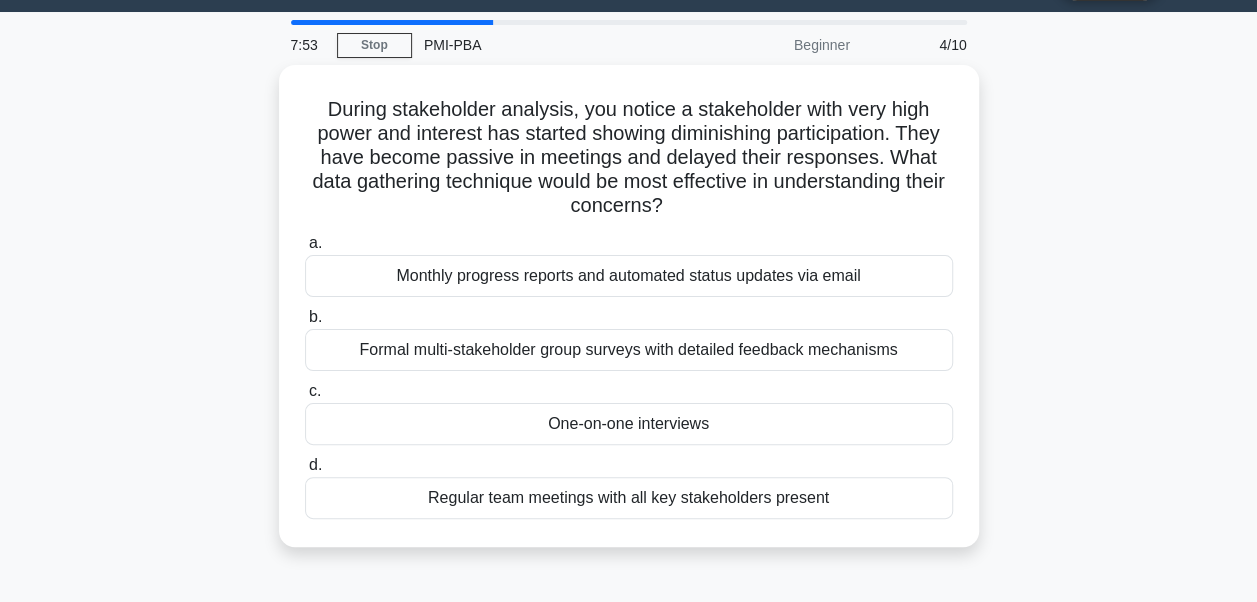 scroll, scrollTop: 55, scrollLeft: 0, axis: vertical 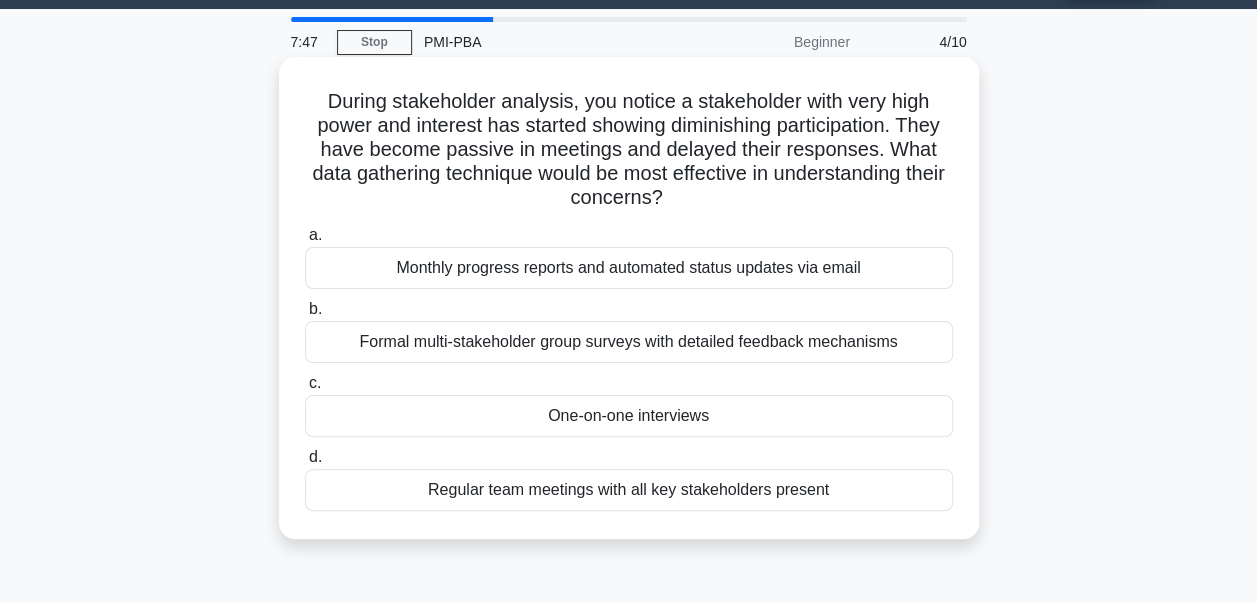 click on "One-on-one interviews" at bounding box center [629, 416] 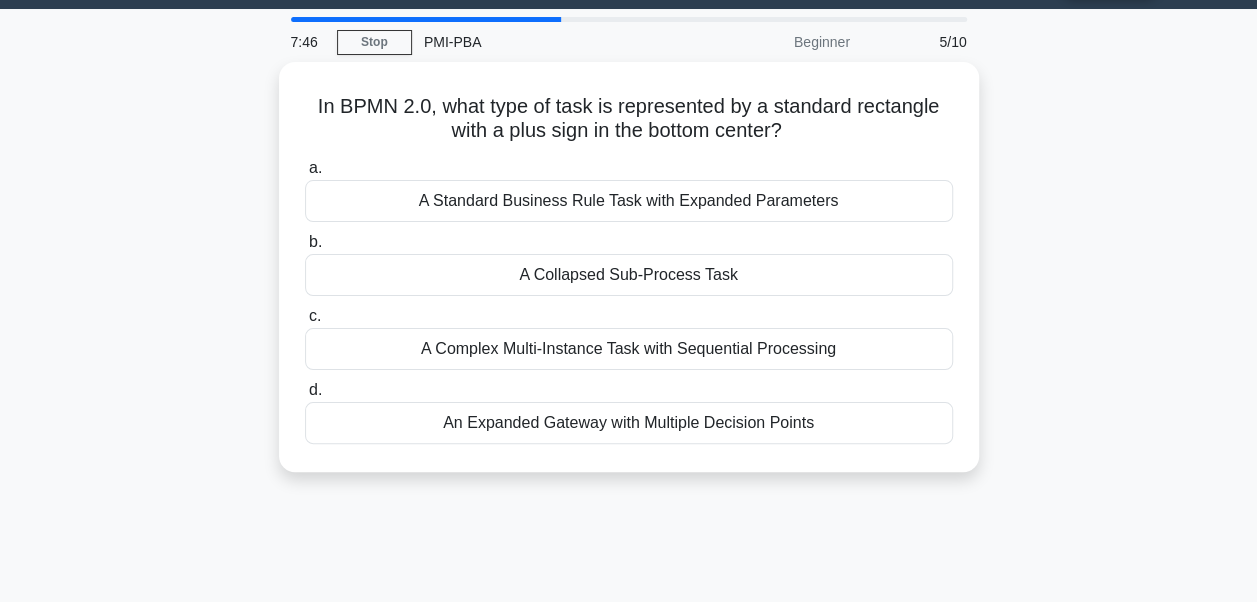 scroll, scrollTop: 0, scrollLeft: 0, axis: both 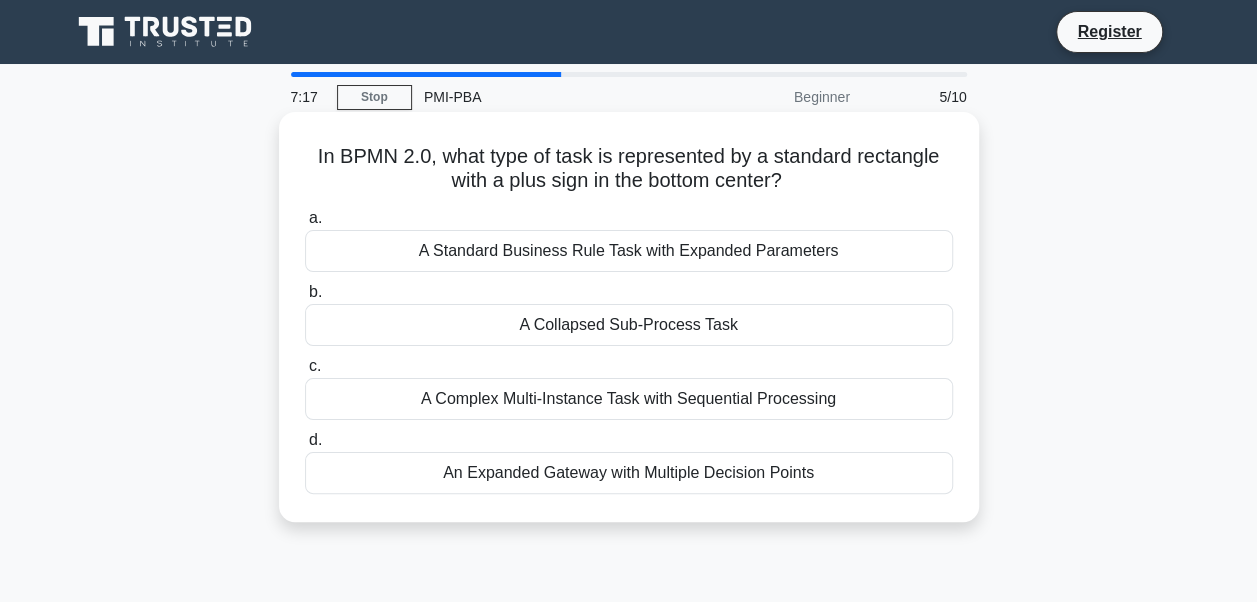 click on "A Standard Business Rule Task with Expanded Parameters" at bounding box center [629, 251] 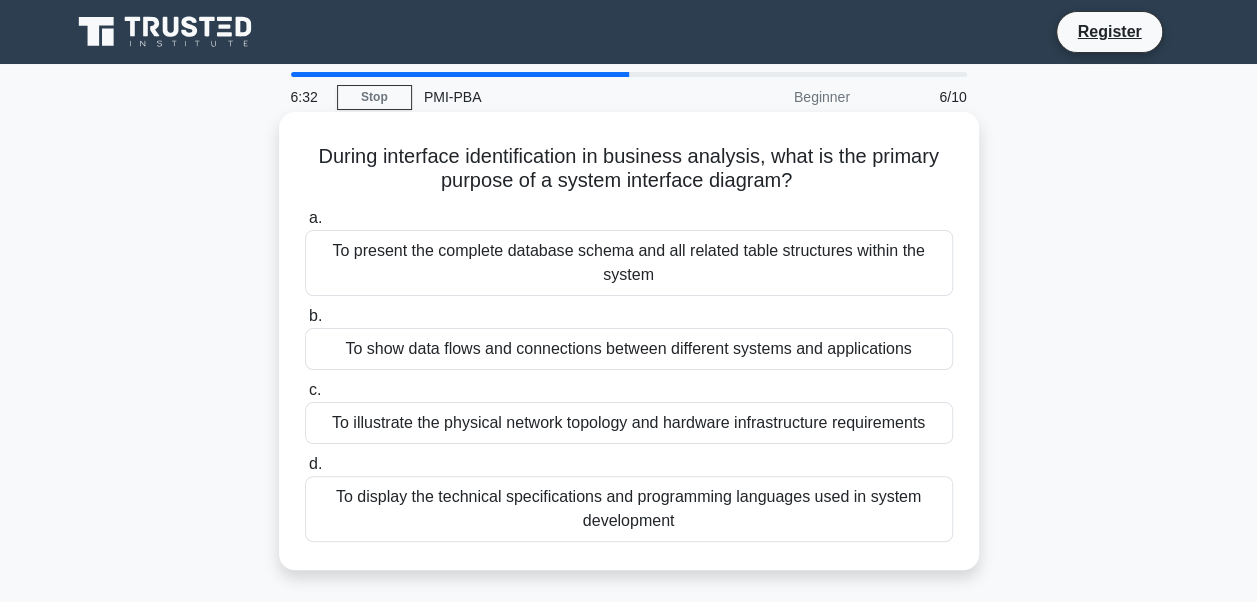click on "To show data flows and connections between different systems and applications" at bounding box center (629, 349) 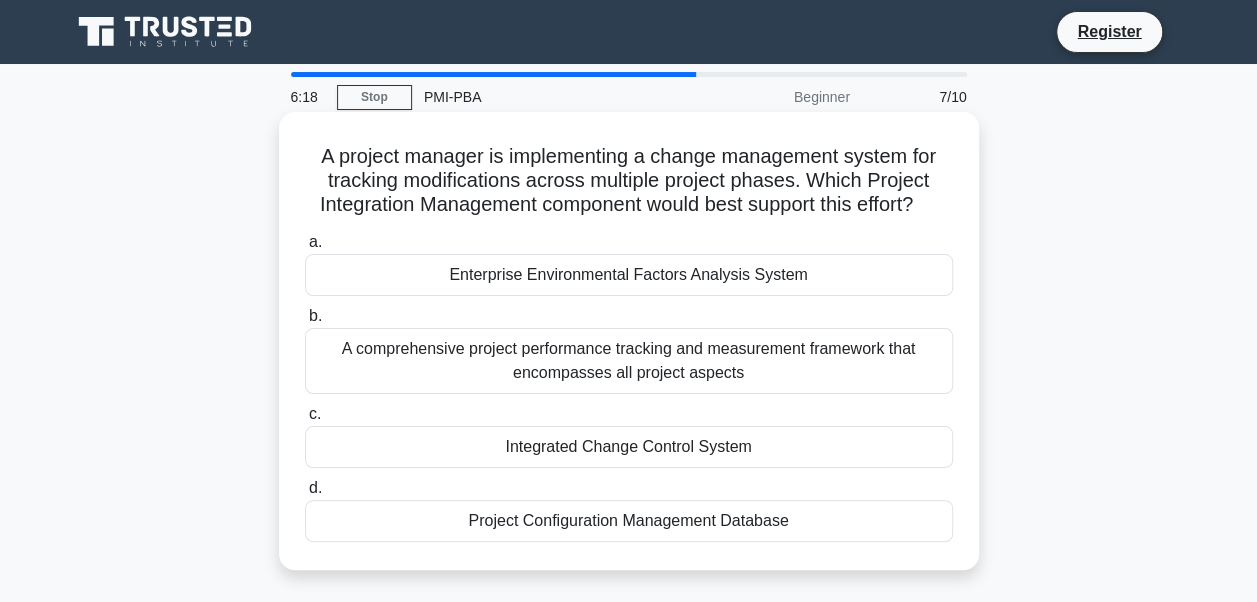 click on "Integrated Change Control System" at bounding box center [629, 447] 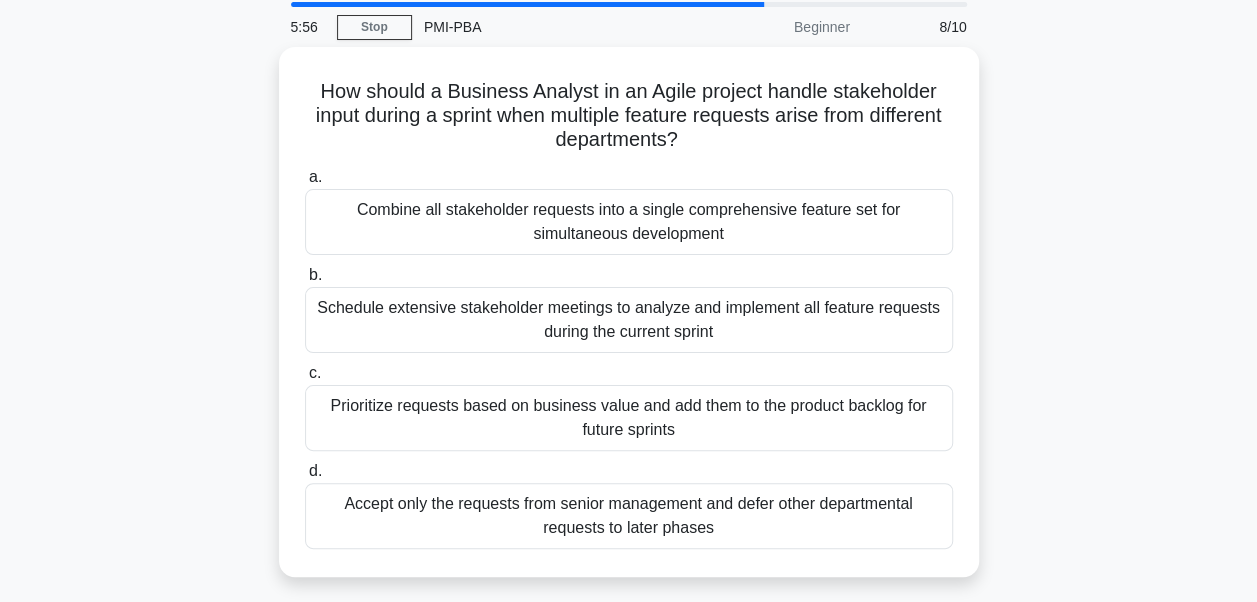 scroll, scrollTop: 79, scrollLeft: 0, axis: vertical 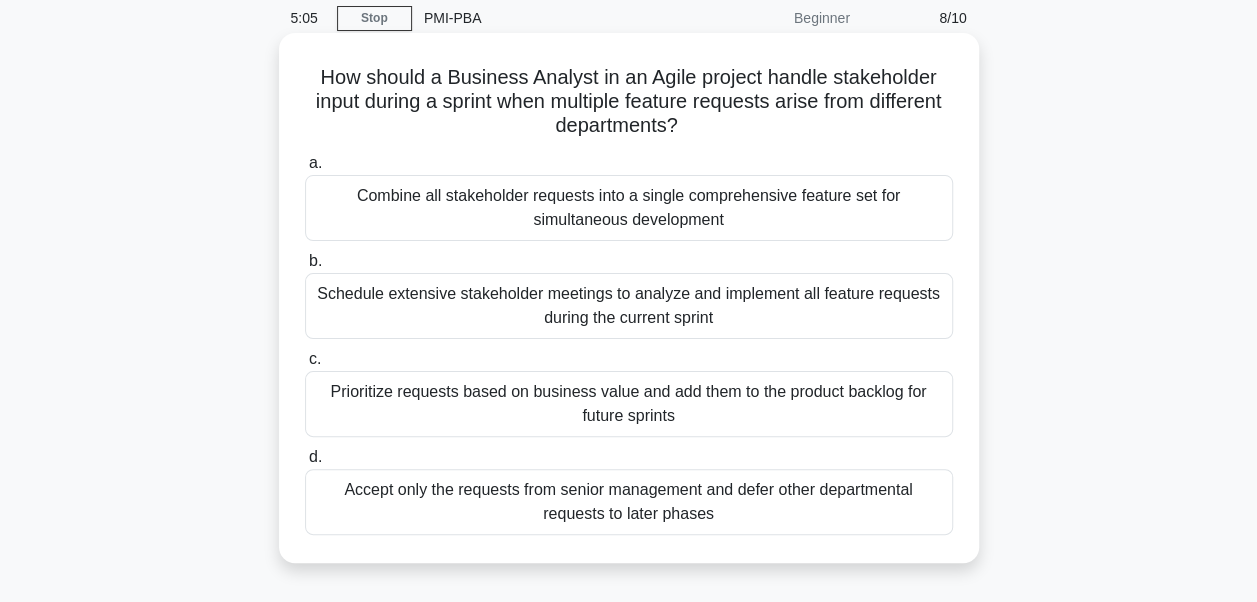 click on "Prioritize requests based on business value and add them to the product backlog for future sprints" at bounding box center (629, 404) 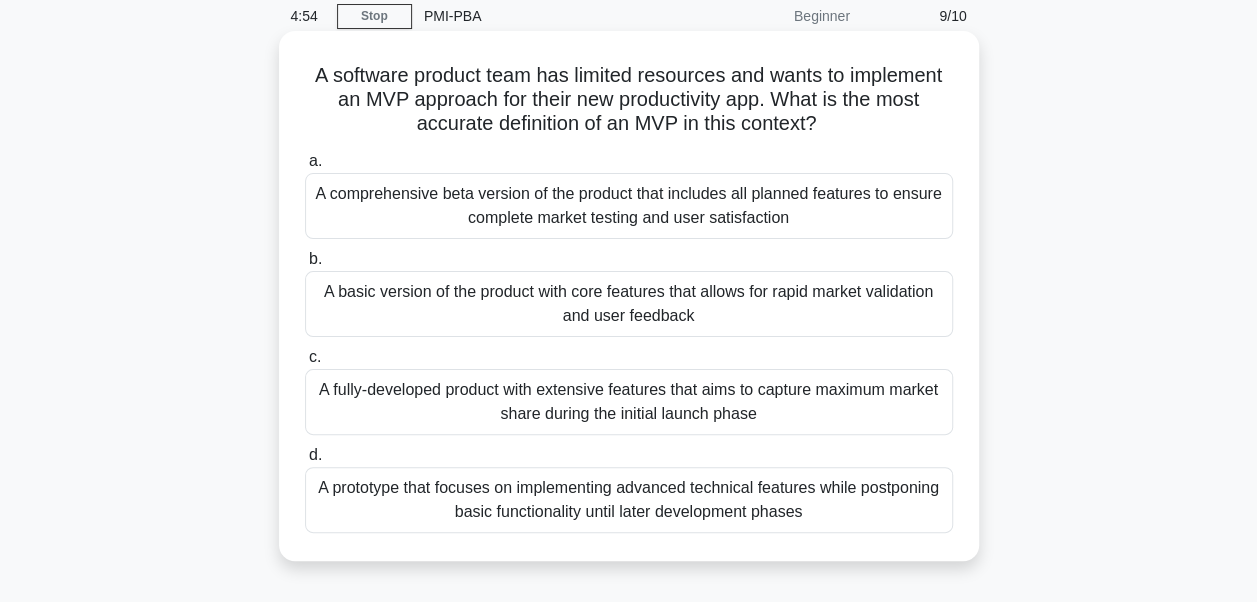 scroll, scrollTop: 82, scrollLeft: 0, axis: vertical 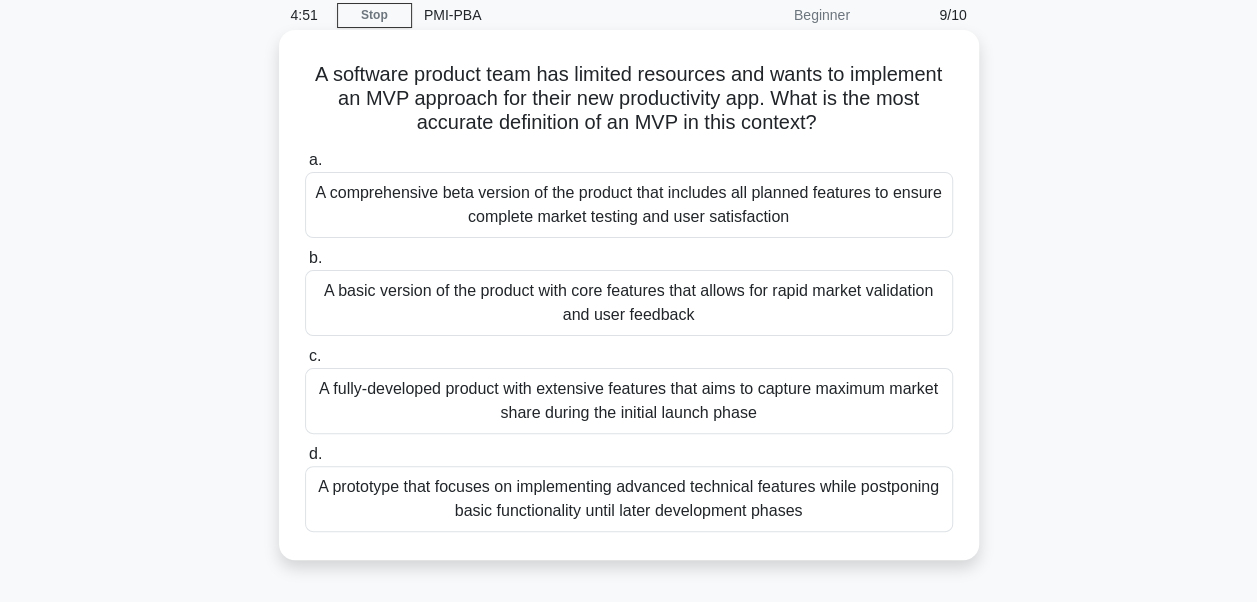 click on "A comprehensive beta version of the product that includes all planned features to ensure complete market testing and user satisfaction" at bounding box center (629, 205) 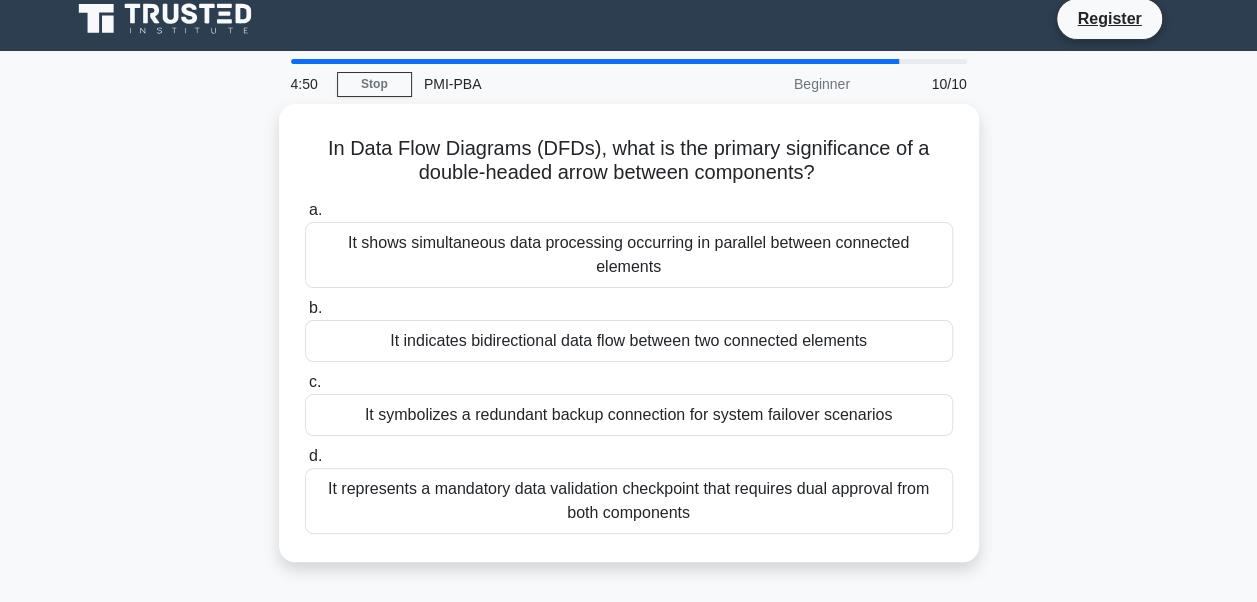 scroll, scrollTop: 0, scrollLeft: 0, axis: both 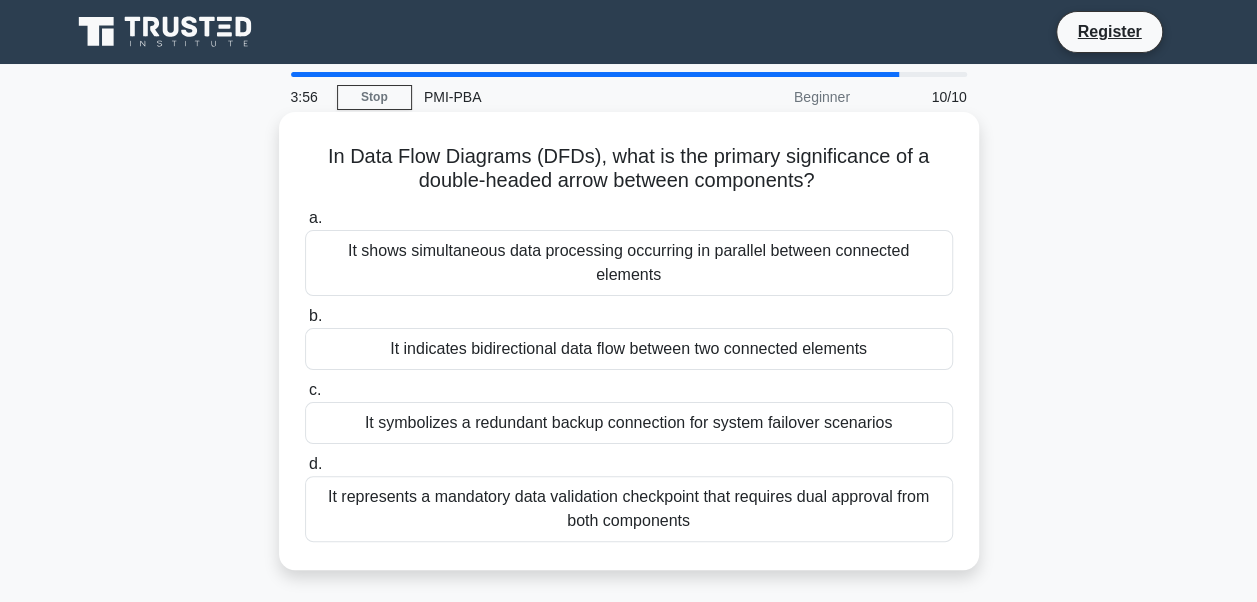 click on "It indicates bidirectional data flow between two connected elements" at bounding box center (629, 349) 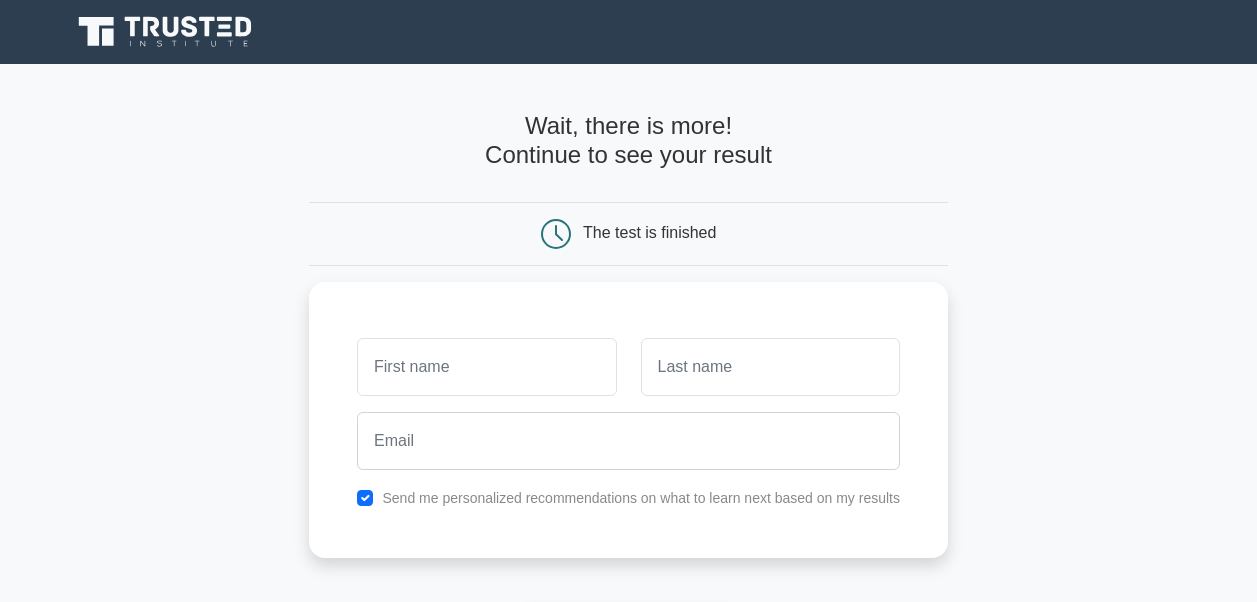 scroll, scrollTop: 0, scrollLeft: 0, axis: both 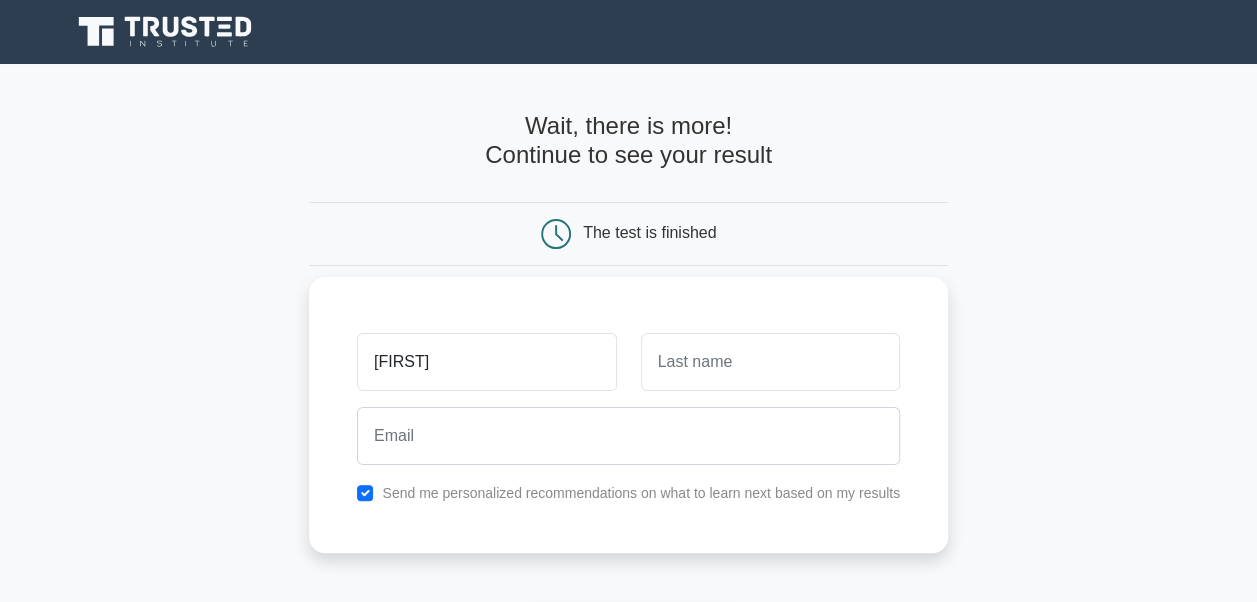 type on "[FIRST]" 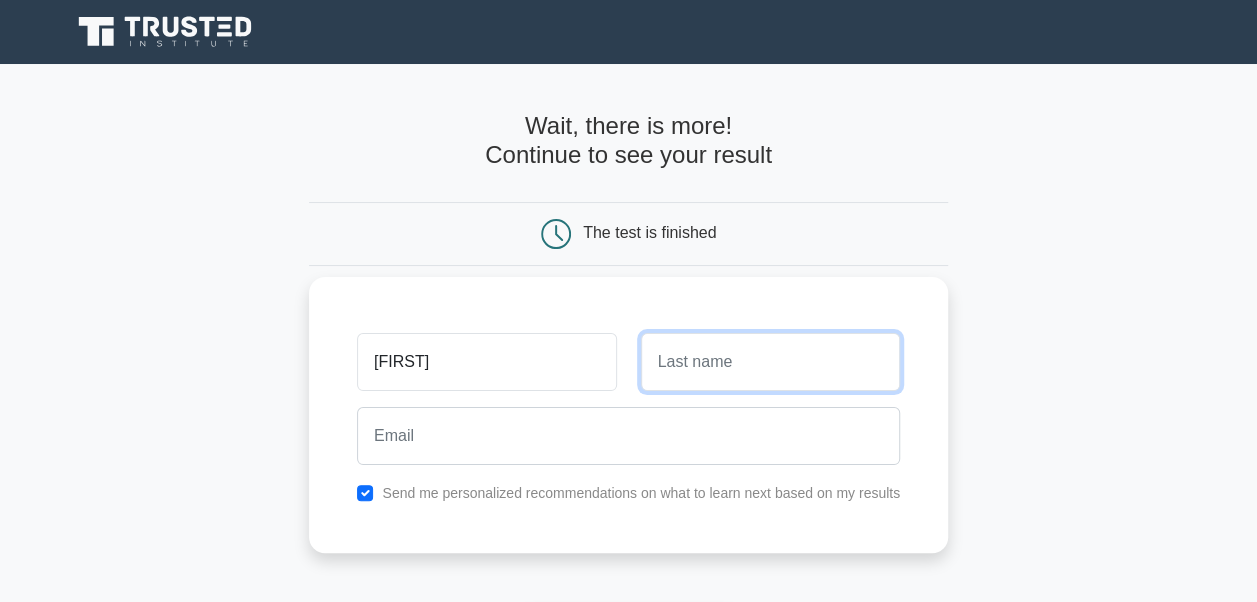 click at bounding box center (770, 362) 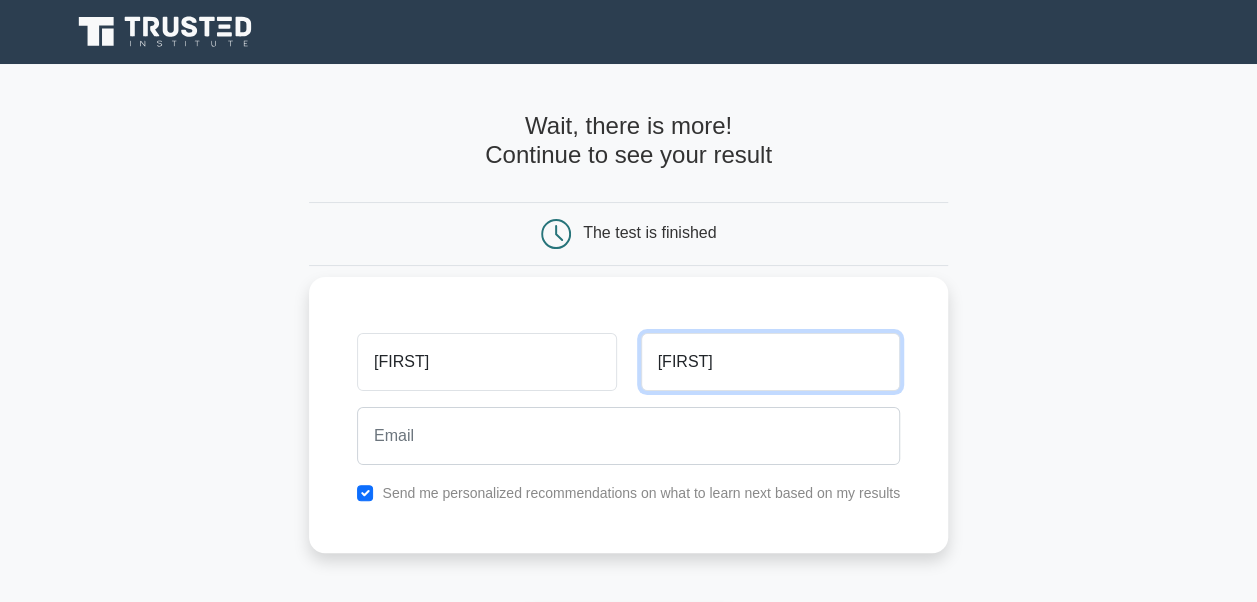 type on "[FIRST]" 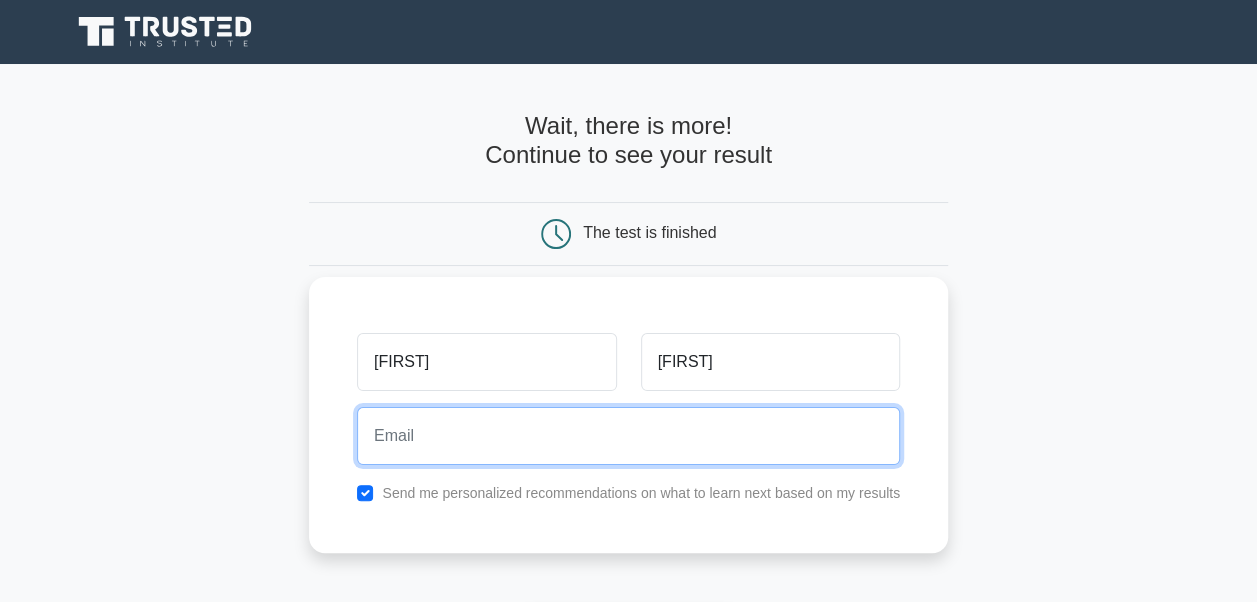 click at bounding box center (628, 436) 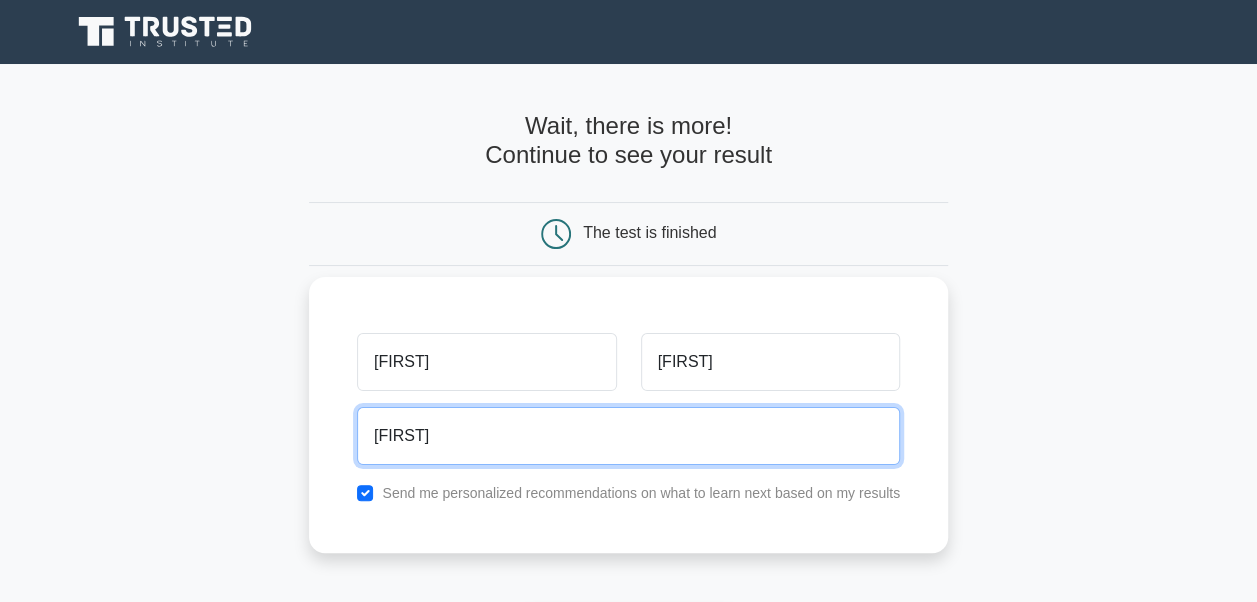 type on "M" 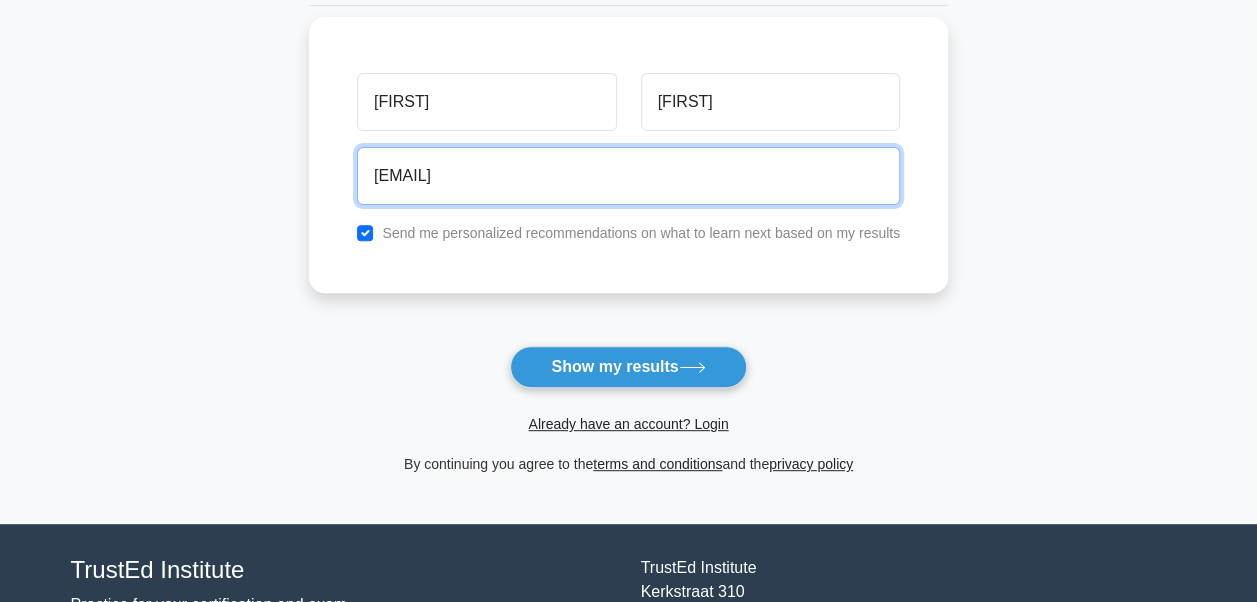 scroll, scrollTop: 300, scrollLeft: 0, axis: vertical 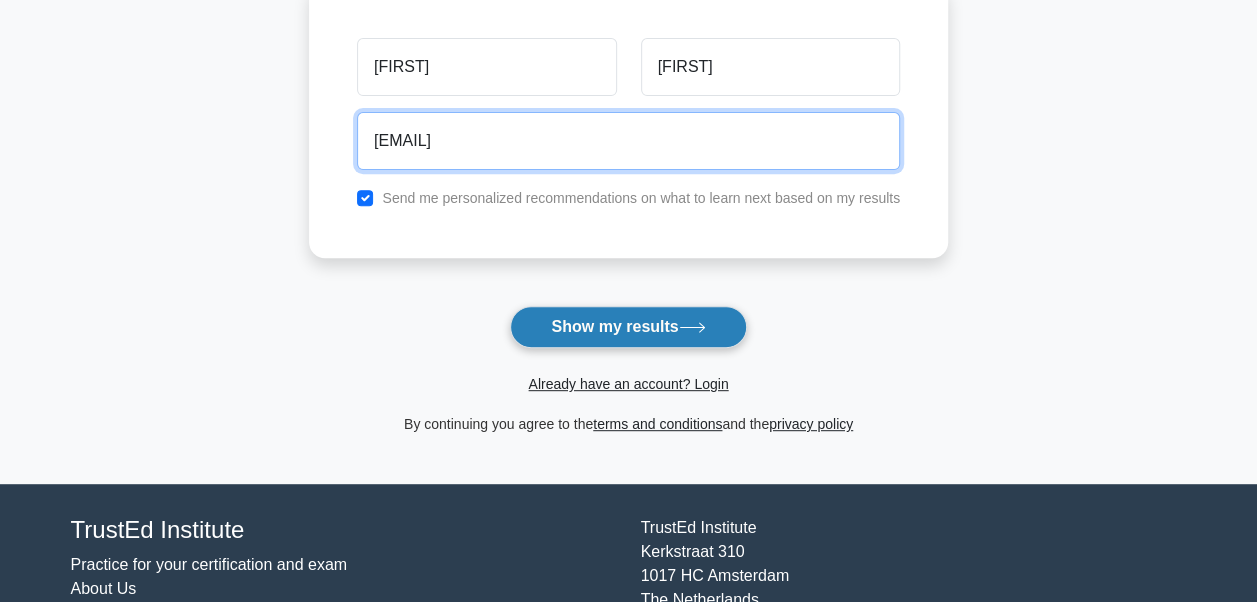 type on "mngereremarysalome@gmail.com" 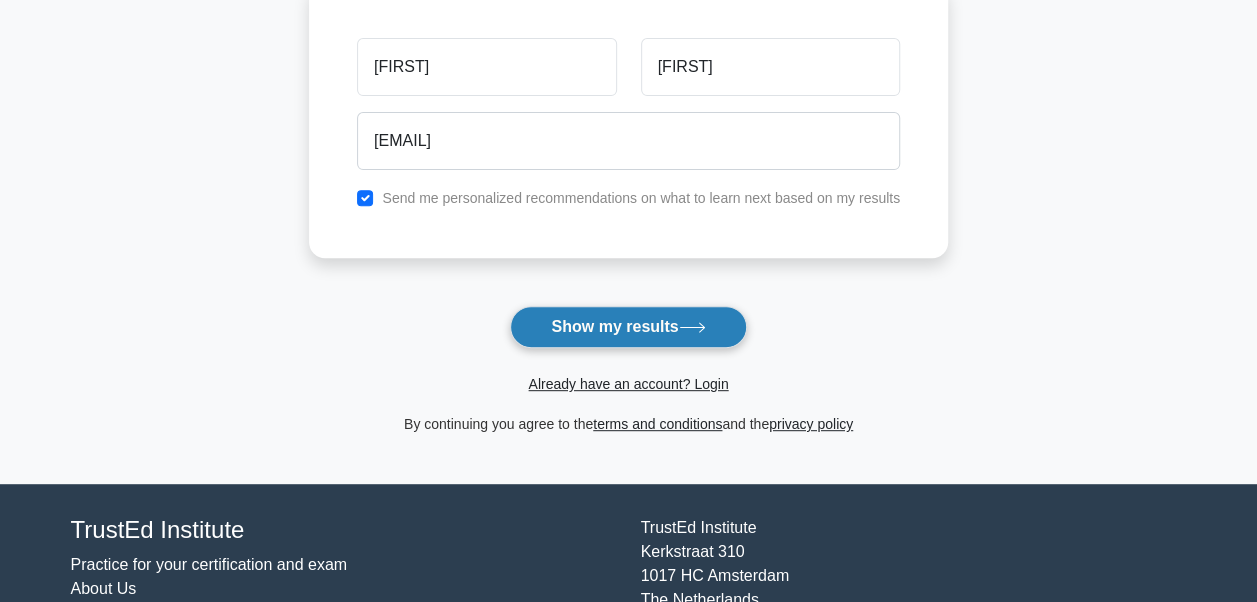 click on "Show my results" at bounding box center [628, 327] 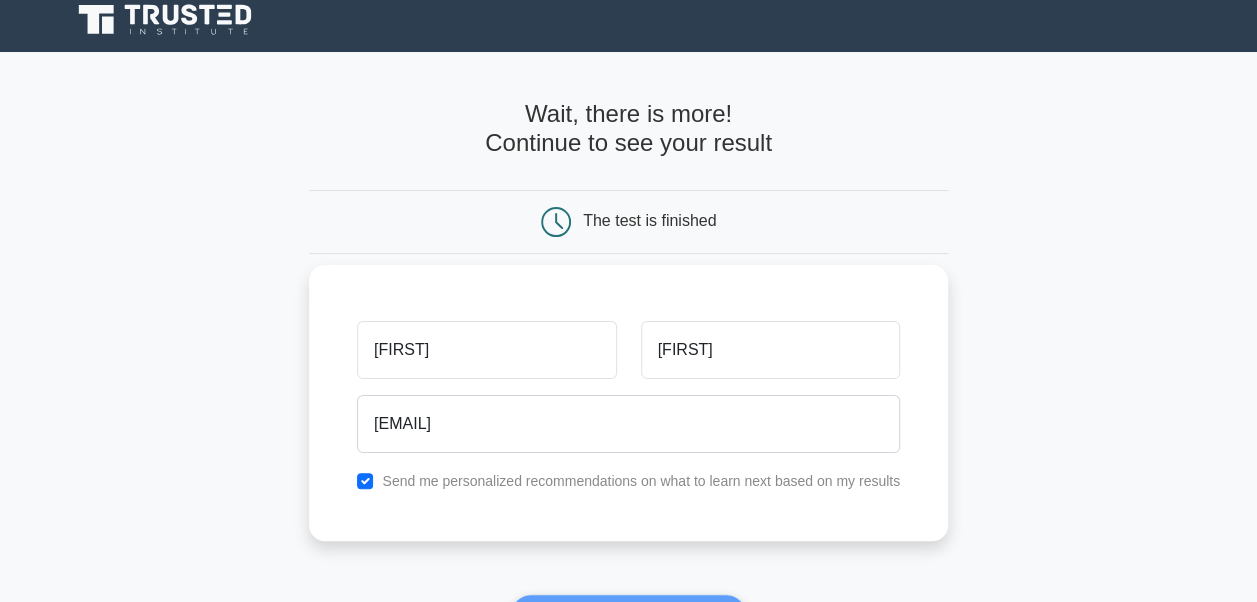scroll, scrollTop: 0, scrollLeft: 0, axis: both 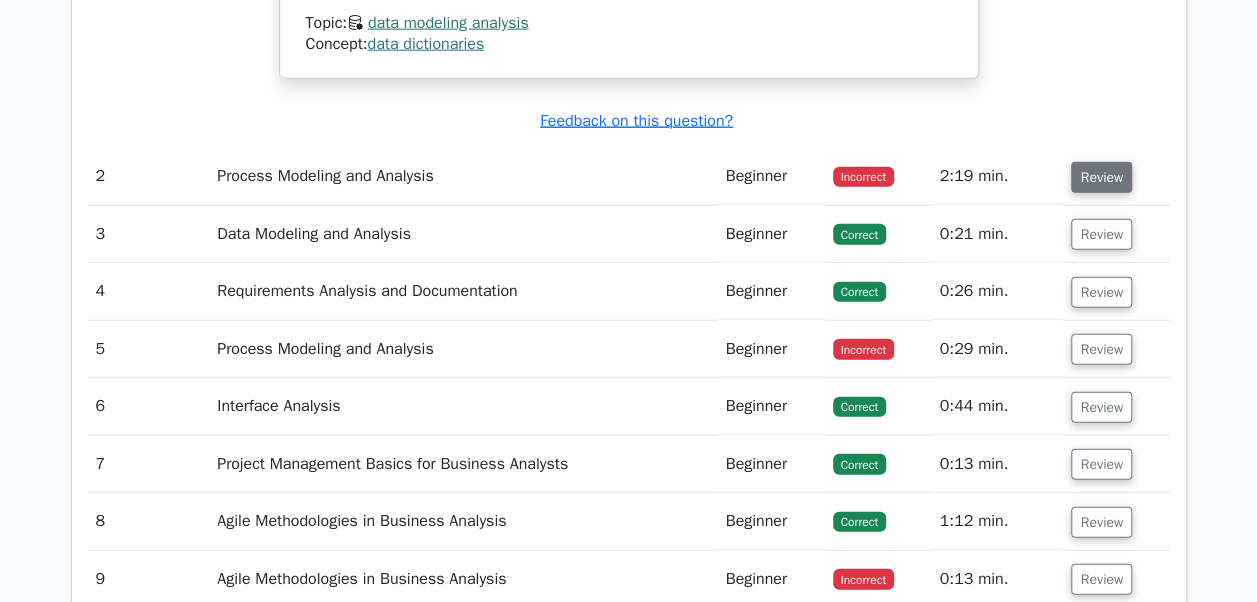click on "Review" at bounding box center [1101, 177] 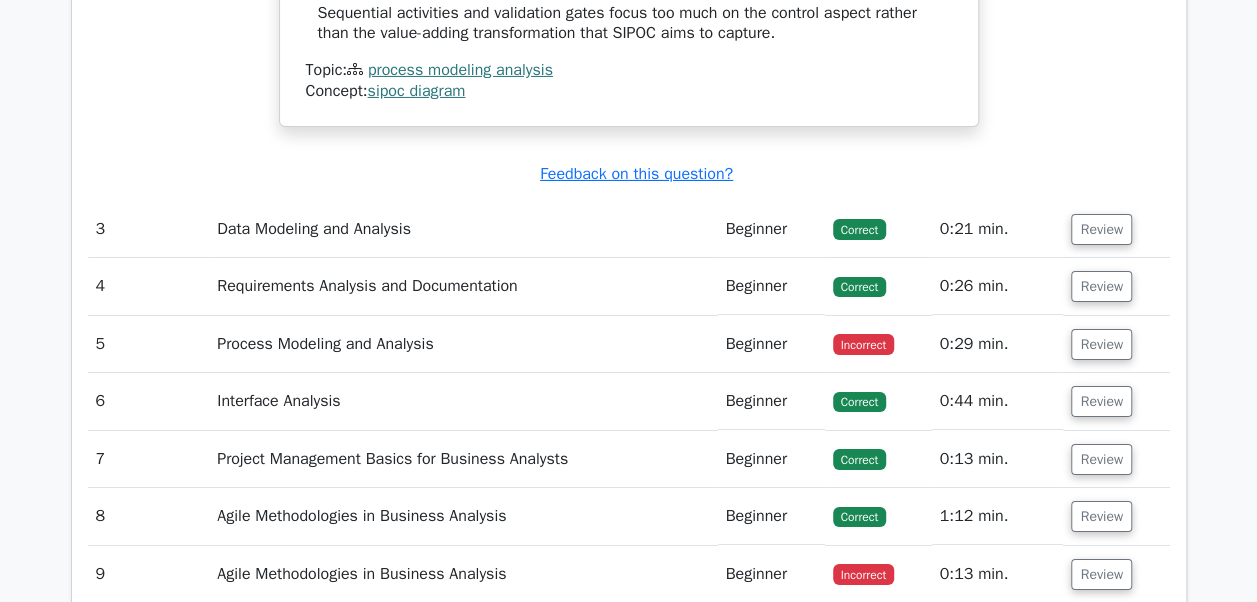scroll, scrollTop: 3401, scrollLeft: 0, axis: vertical 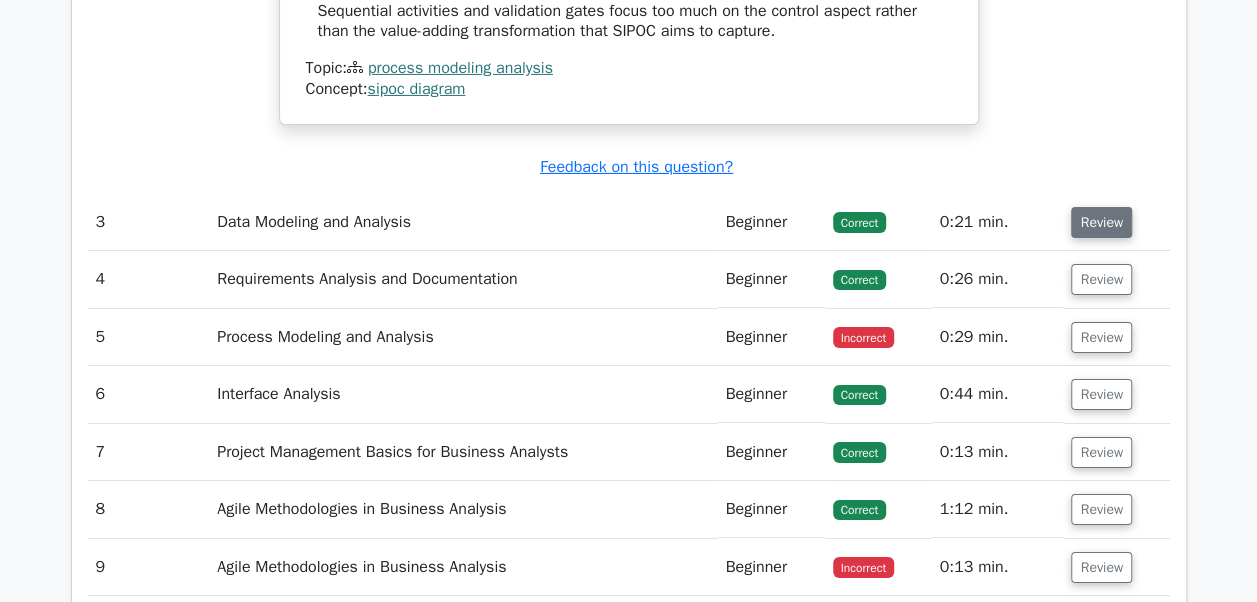 click on "Review" at bounding box center (1101, 222) 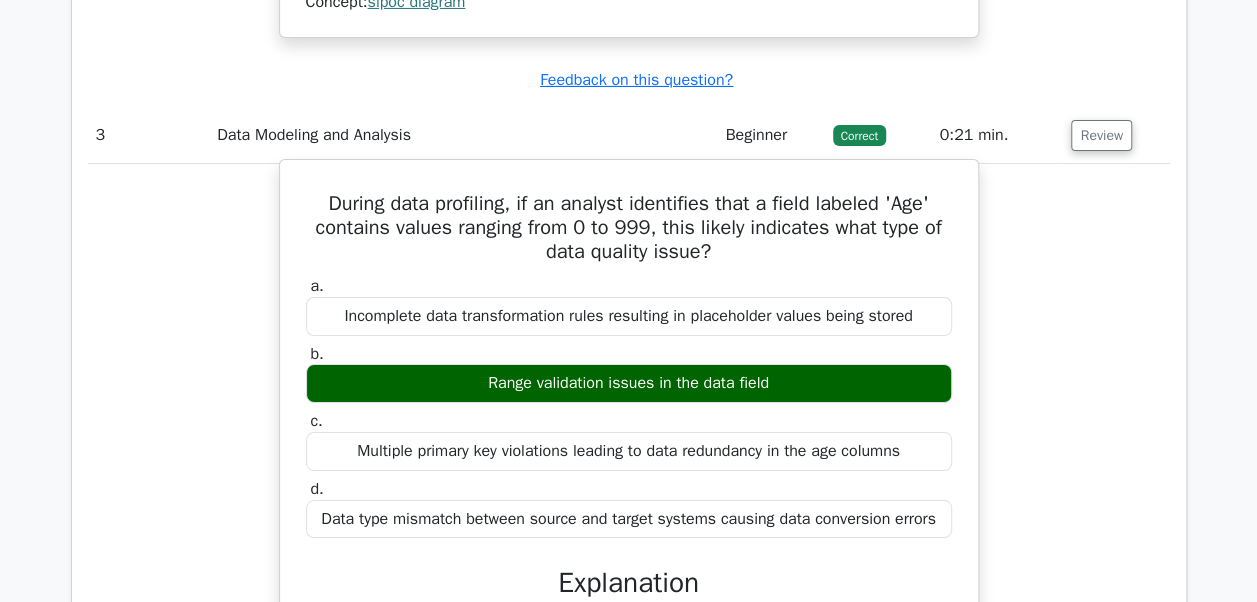 scroll, scrollTop: 3492, scrollLeft: 0, axis: vertical 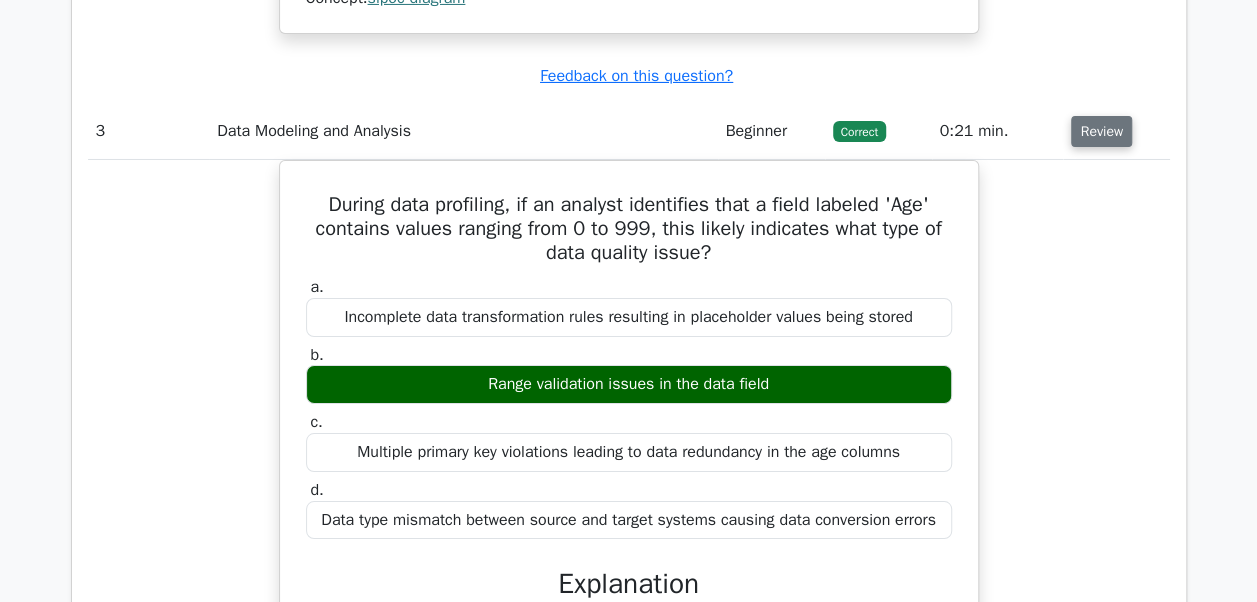 click on "Review" at bounding box center [1101, 131] 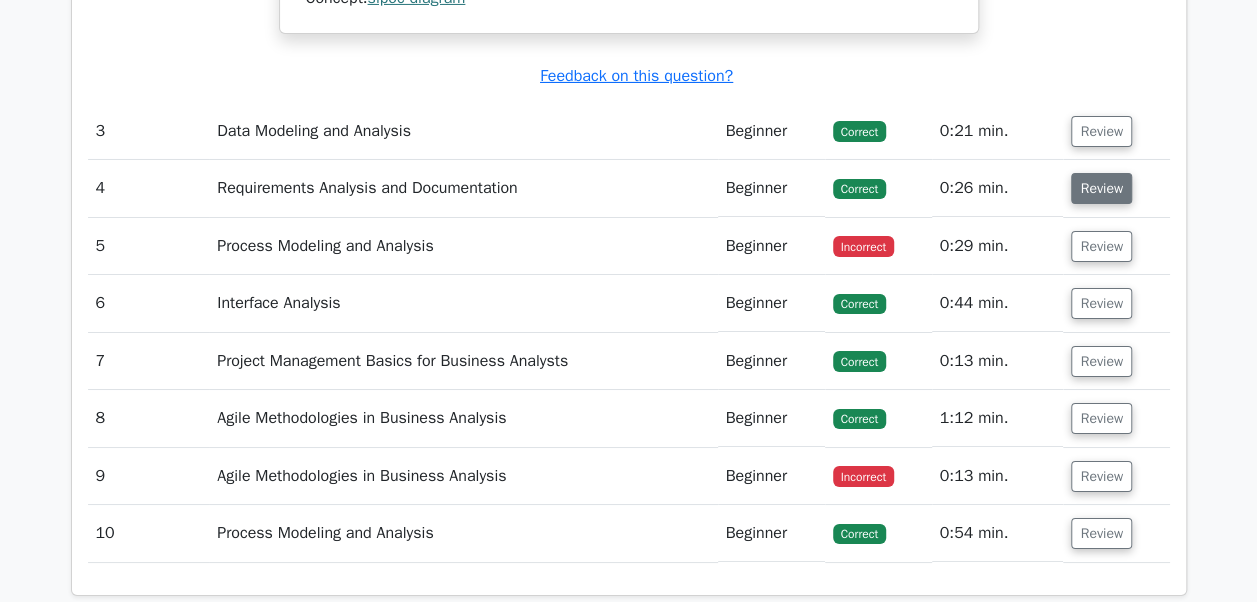 click on "Review" at bounding box center [1101, 188] 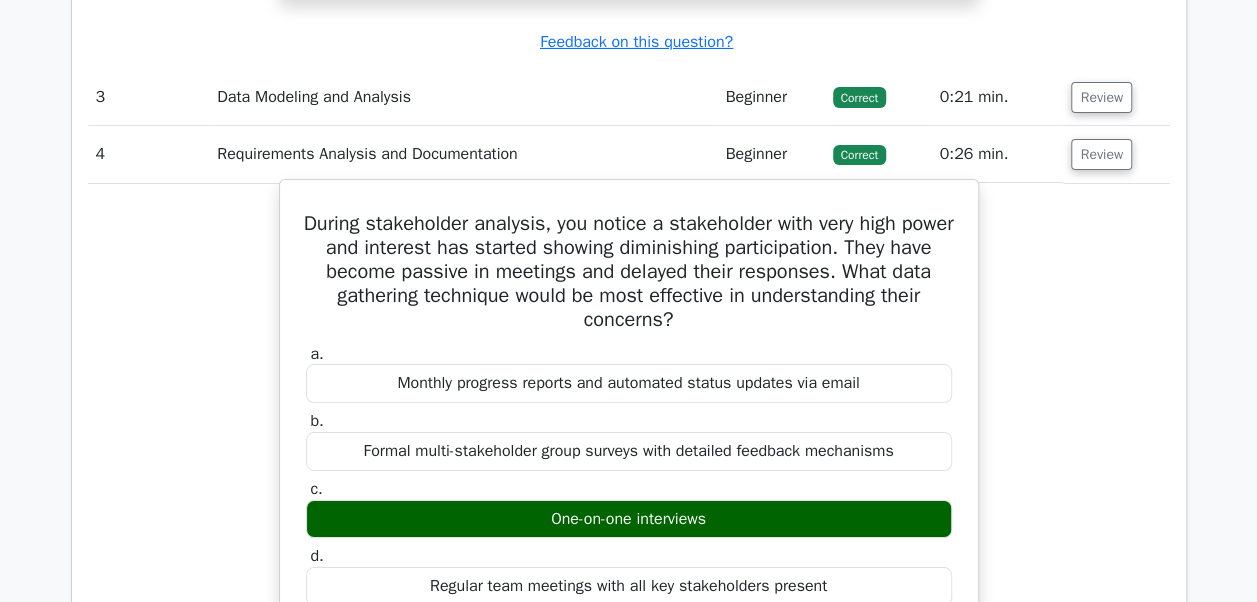scroll, scrollTop: 3533, scrollLeft: 0, axis: vertical 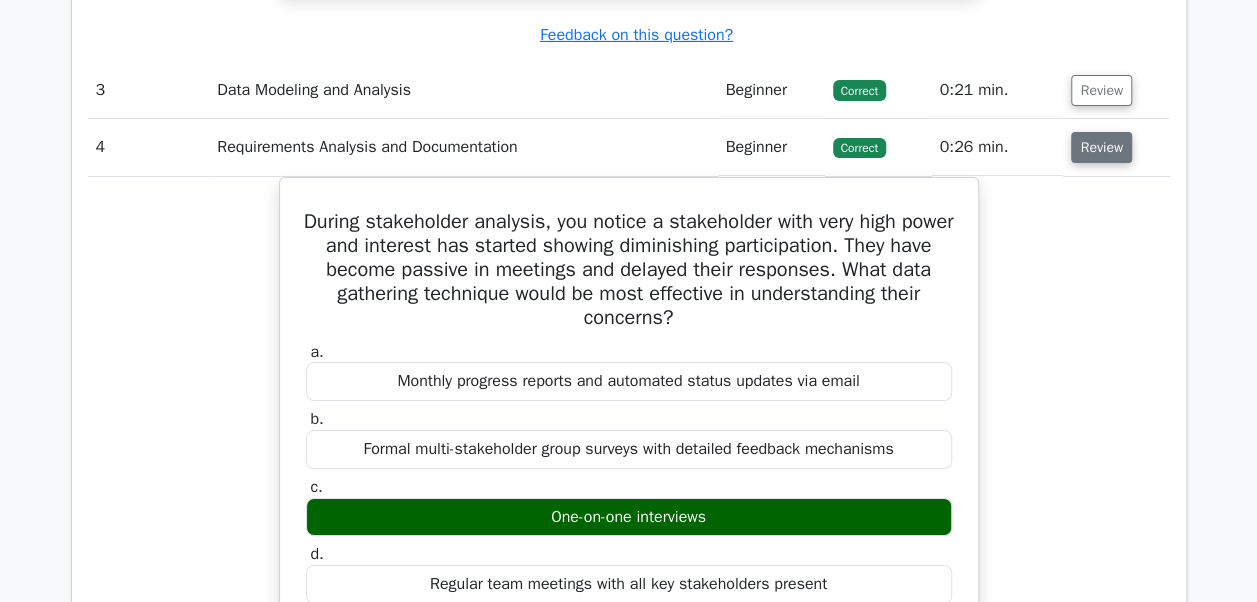 click on "Review" at bounding box center (1101, 147) 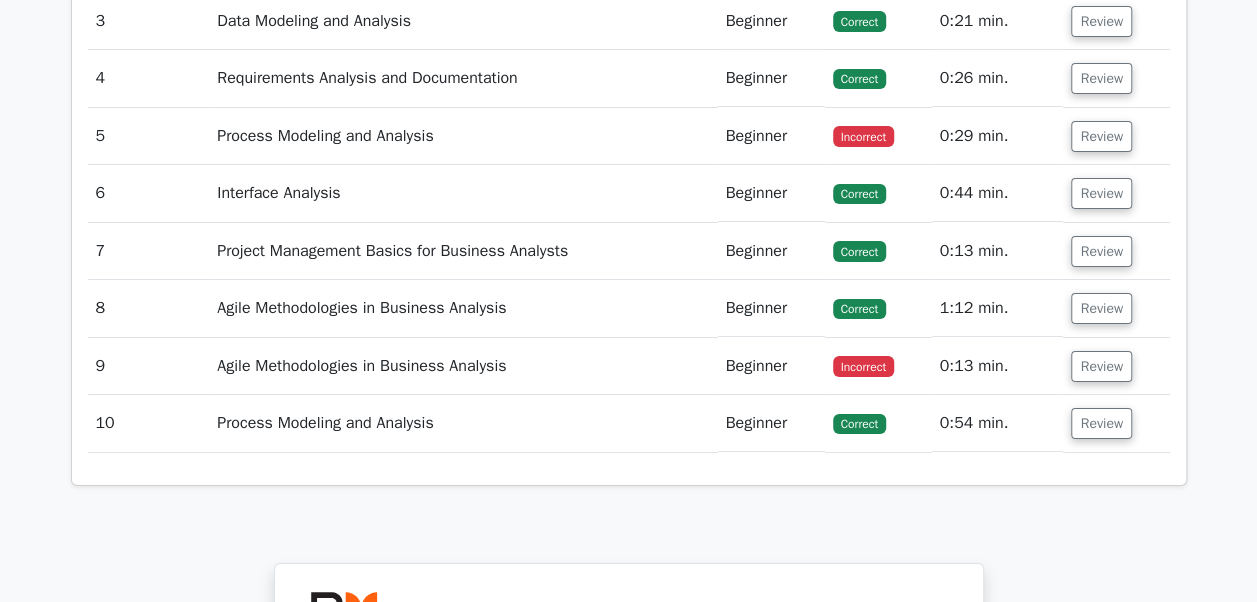 scroll, scrollTop: 3609, scrollLeft: 0, axis: vertical 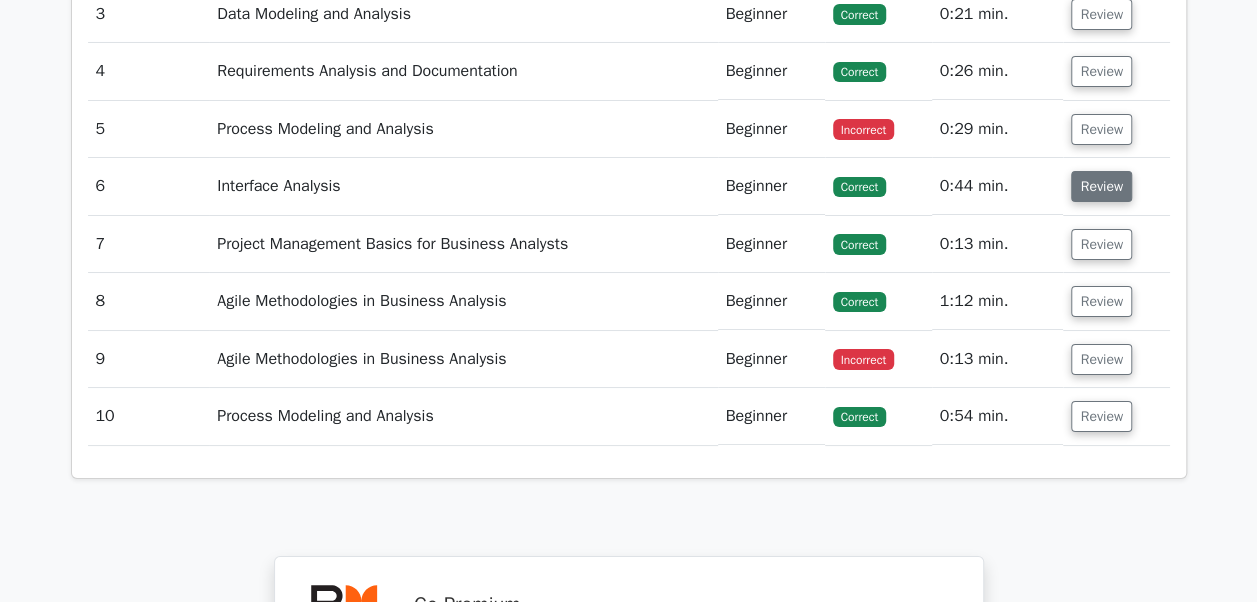 click on "Review" at bounding box center (1101, 186) 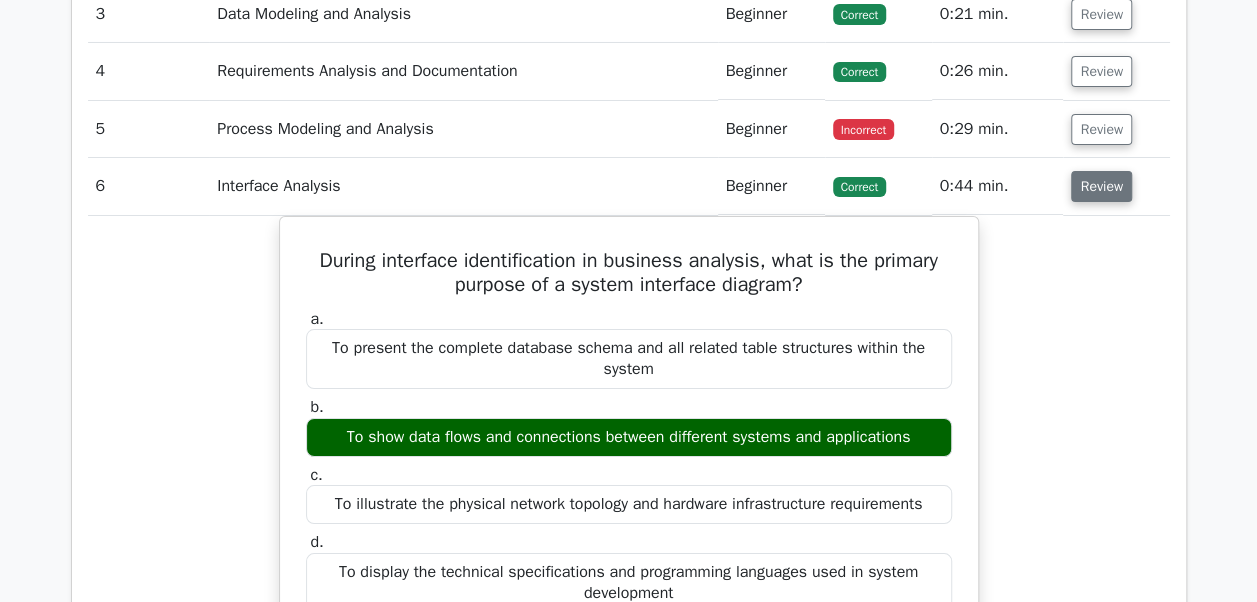 click on "Review" at bounding box center [1101, 186] 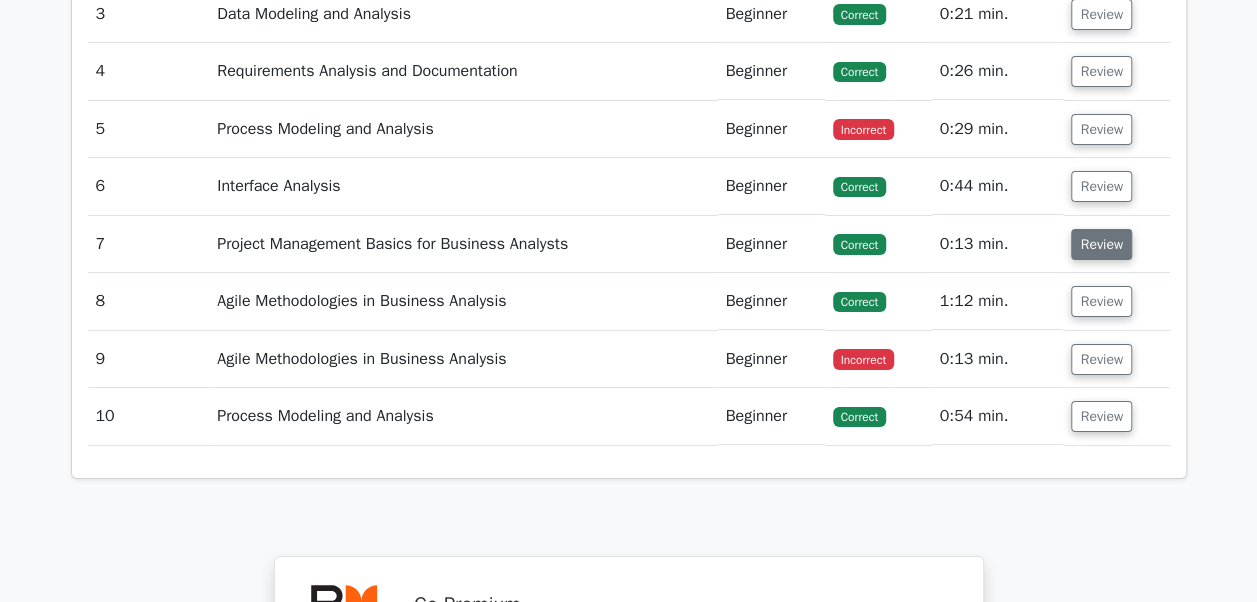 click on "Review" at bounding box center (1101, 244) 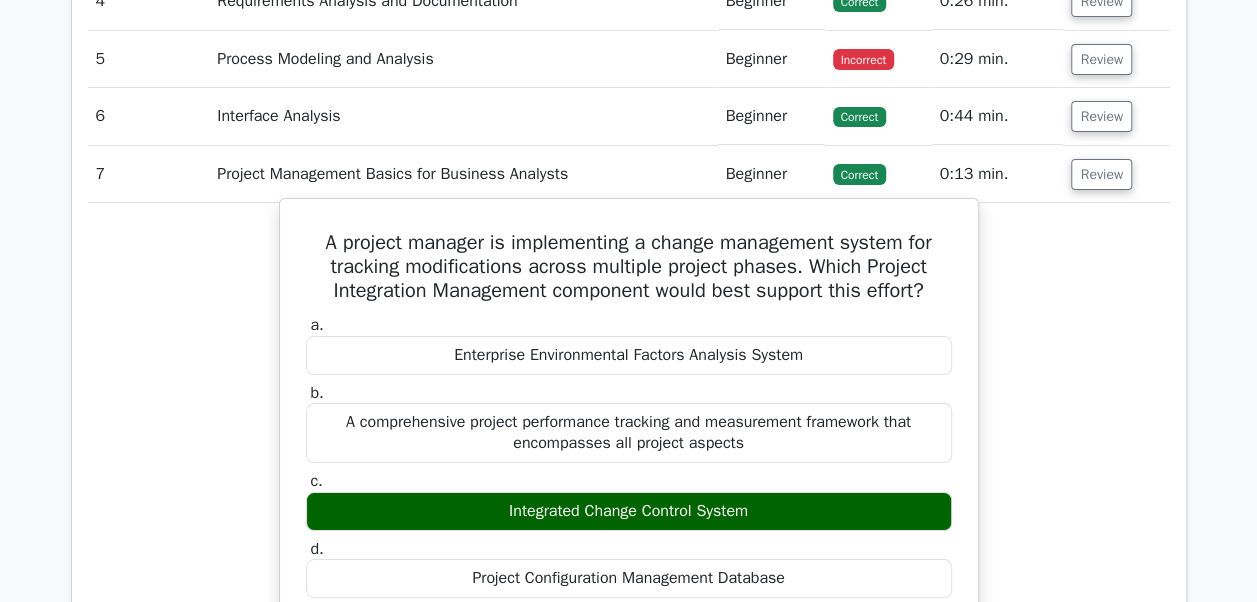 scroll, scrollTop: 3685, scrollLeft: 0, axis: vertical 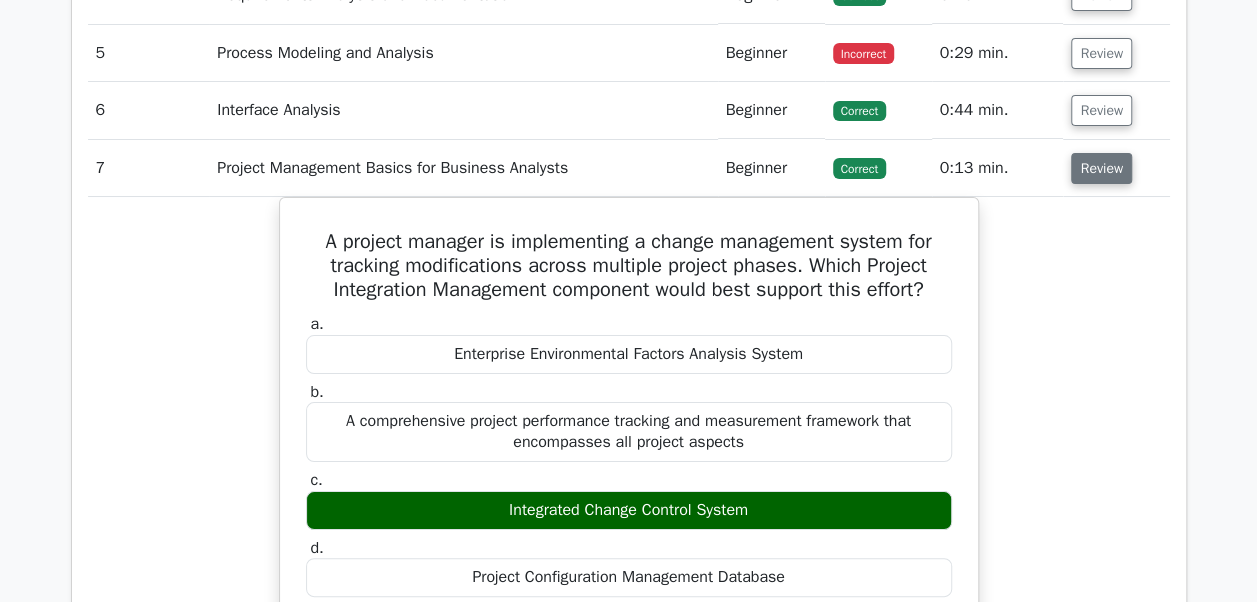 click on "Review" at bounding box center (1101, 168) 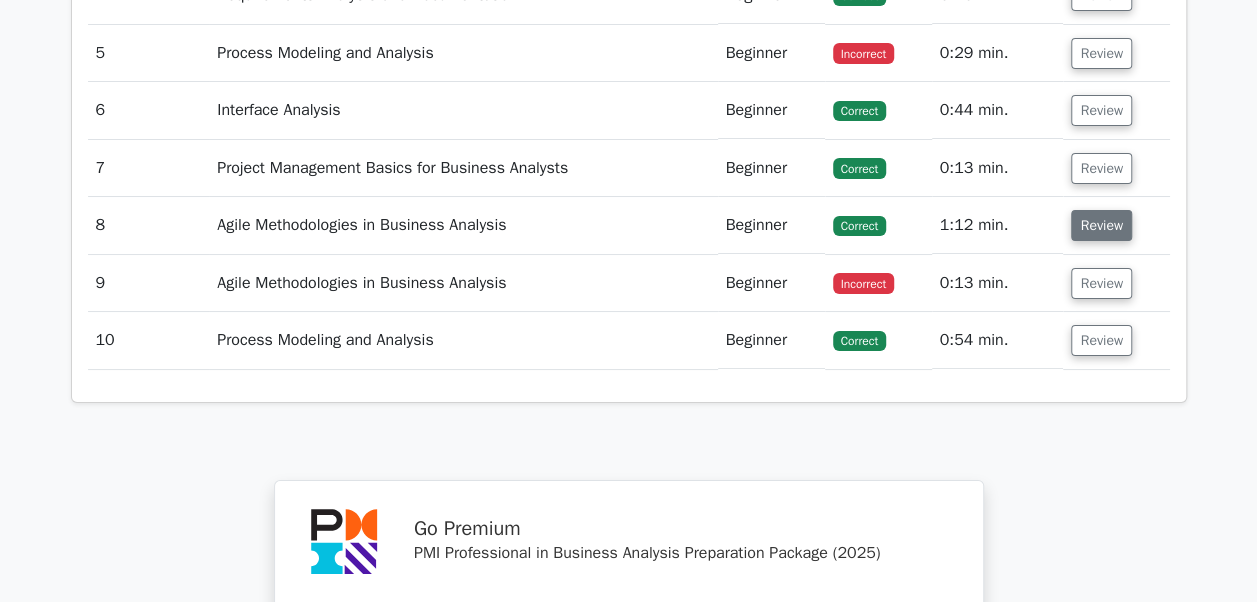 click on "Review" at bounding box center [1101, 225] 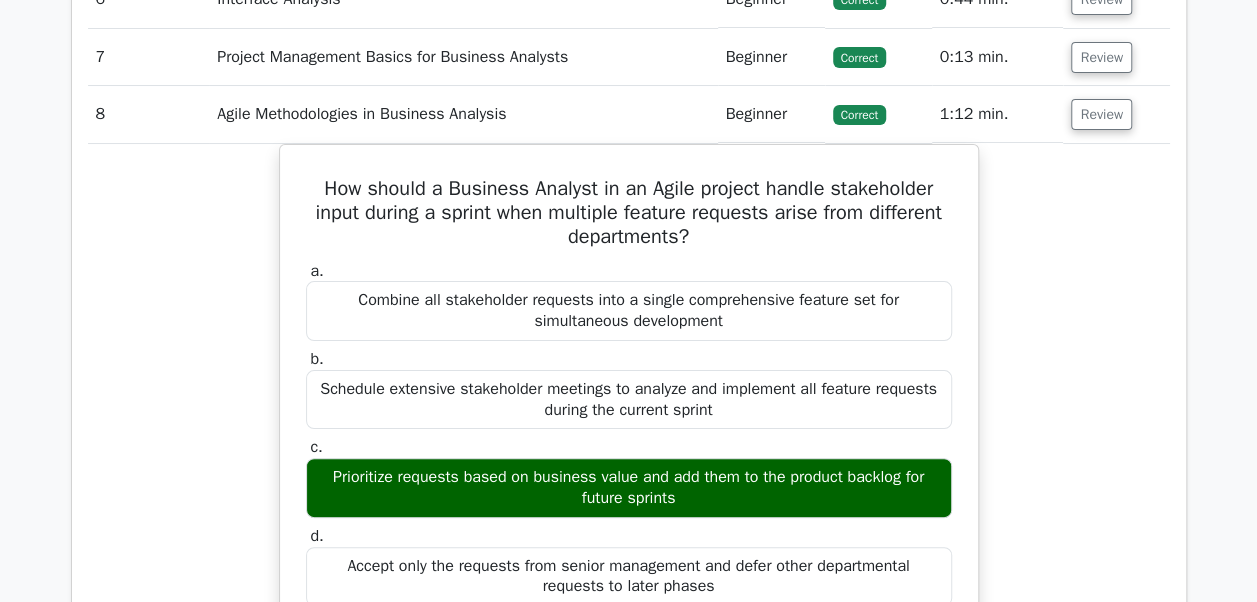 scroll, scrollTop: 3797, scrollLeft: 0, axis: vertical 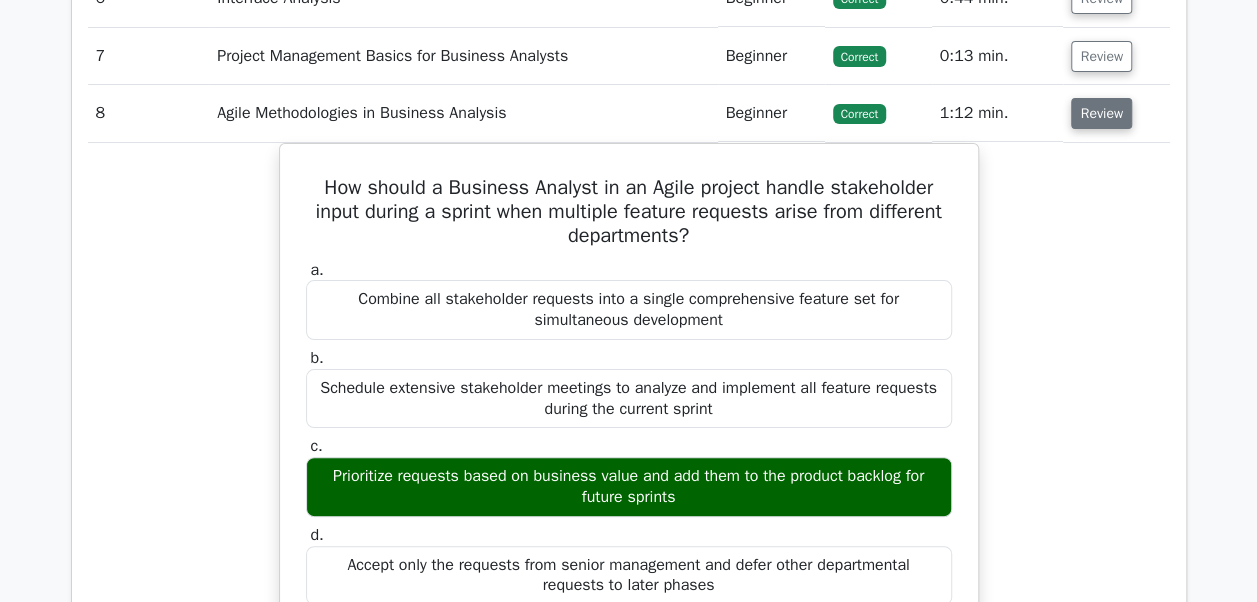 click on "Review" at bounding box center [1101, 113] 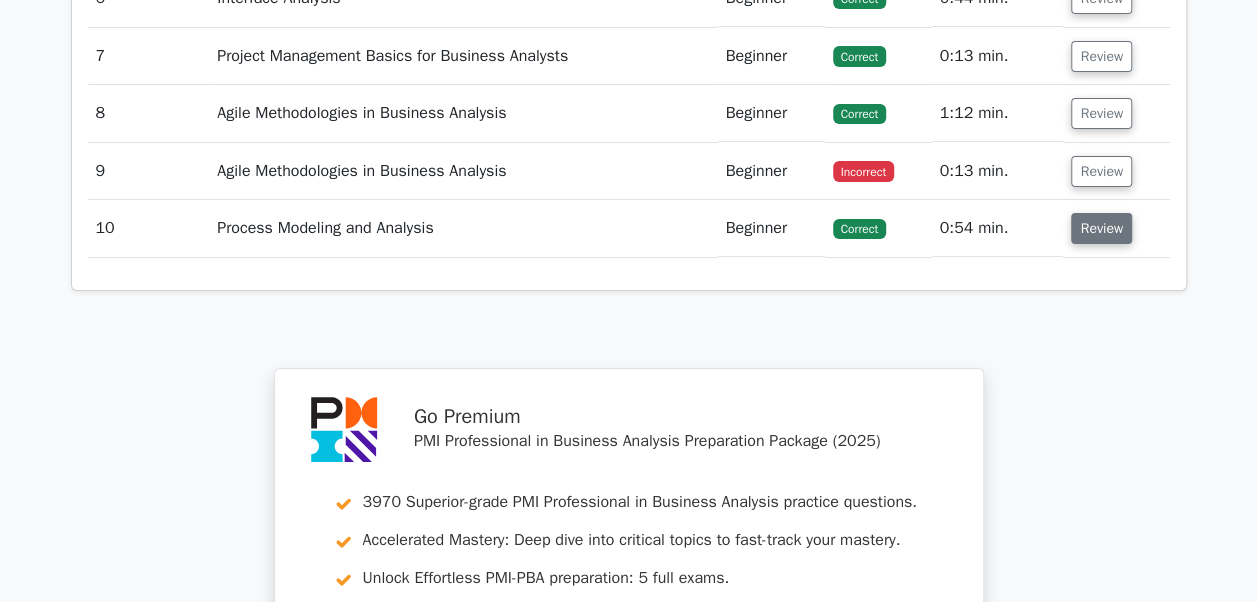 click on "Review" at bounding box center [1101, 228] 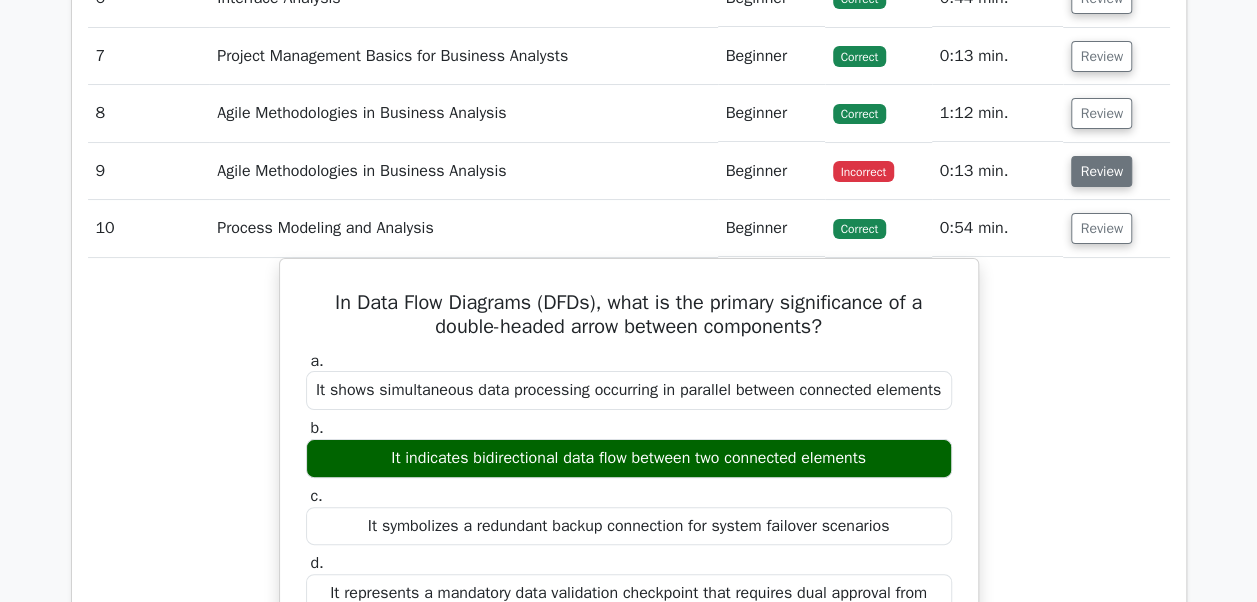 click on "Review" at bounding box center [1101, 171] 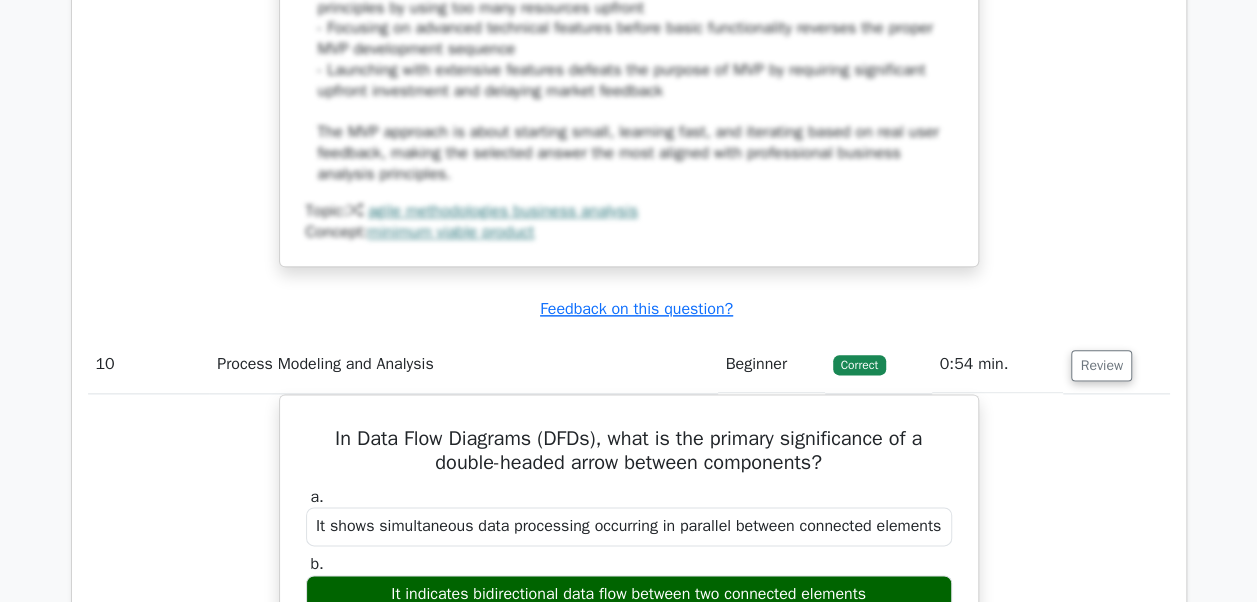 scroll, scrollTop: 4817, scrollLeft: 0, axis: vertical 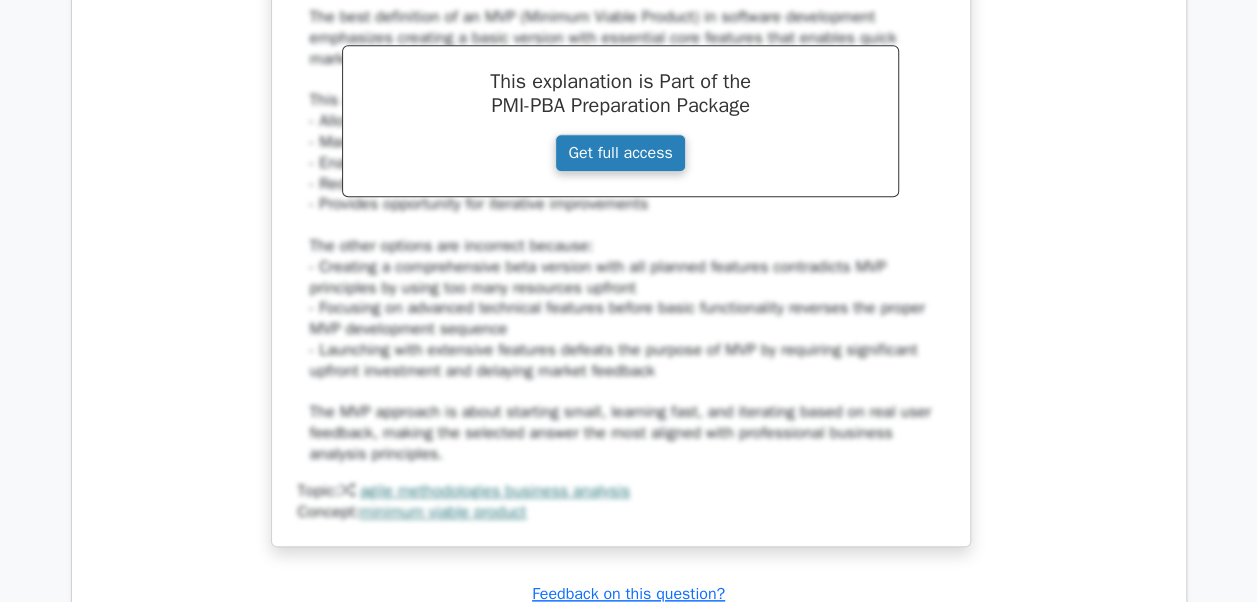 click on "Get full access" at bounding box center [620, 153] 